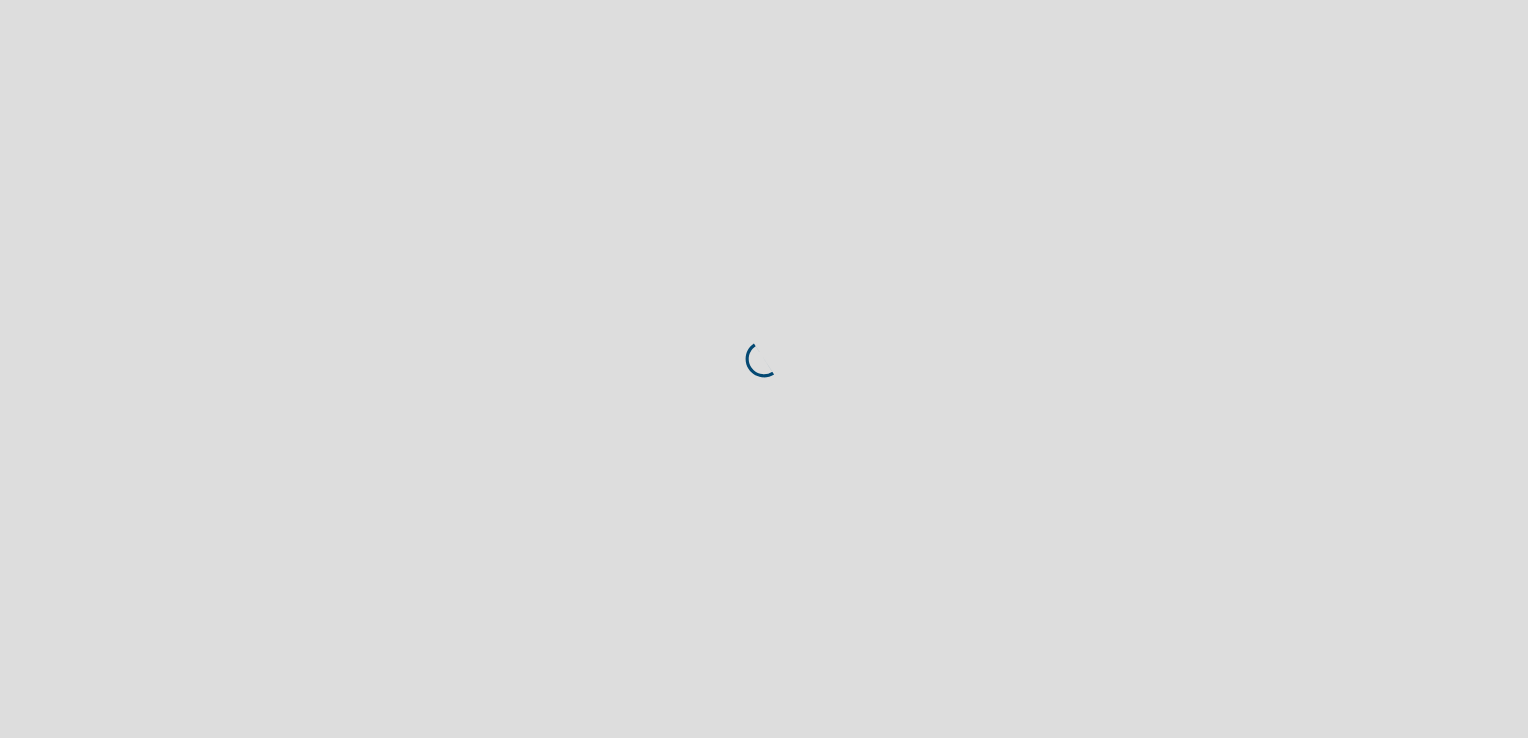 scroll, scrollTop: 0, scrollLeft: 0, axis: both 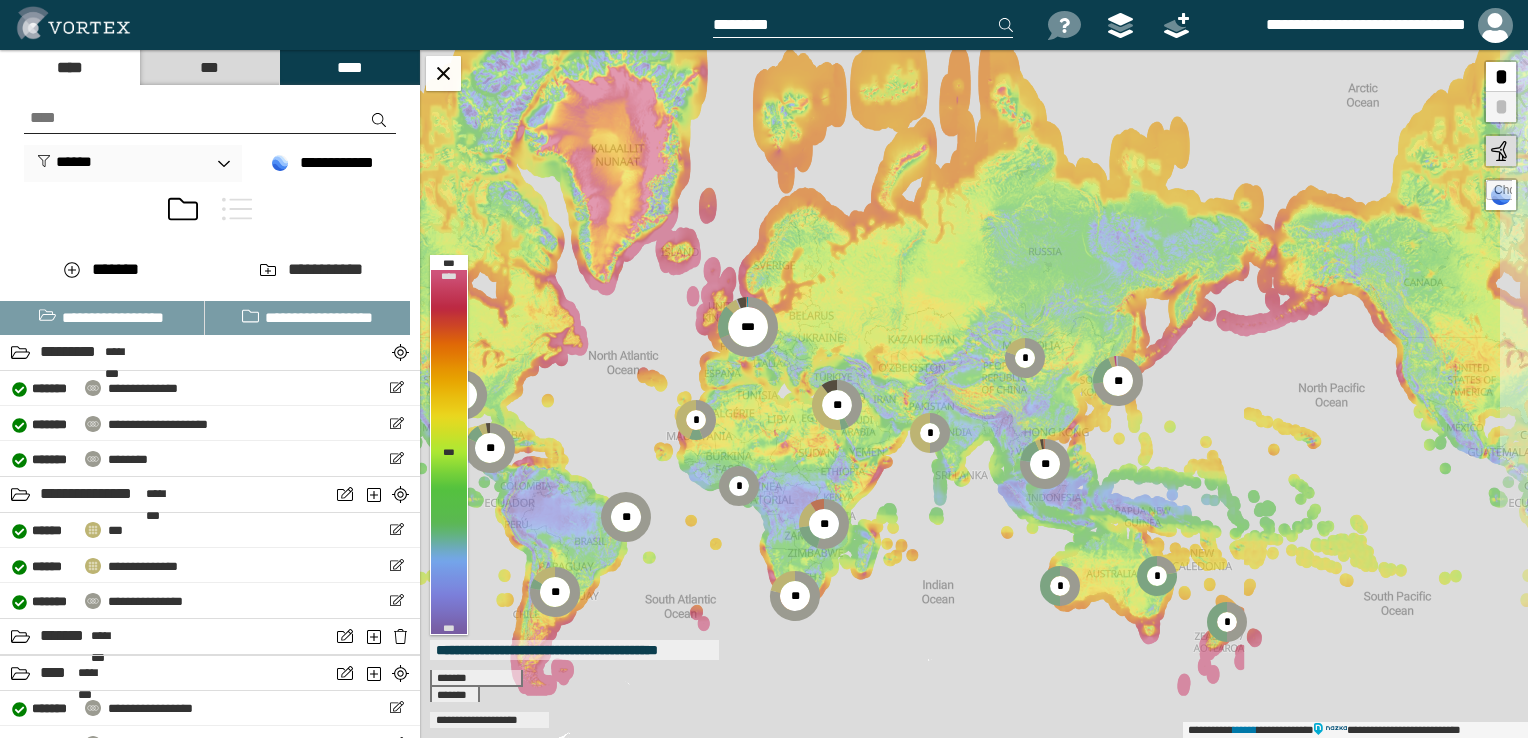 drag, startPoint x: 1420, startPoint y: 370, endPoint x: 1178, endPoint y: 407, distance: 244.81218 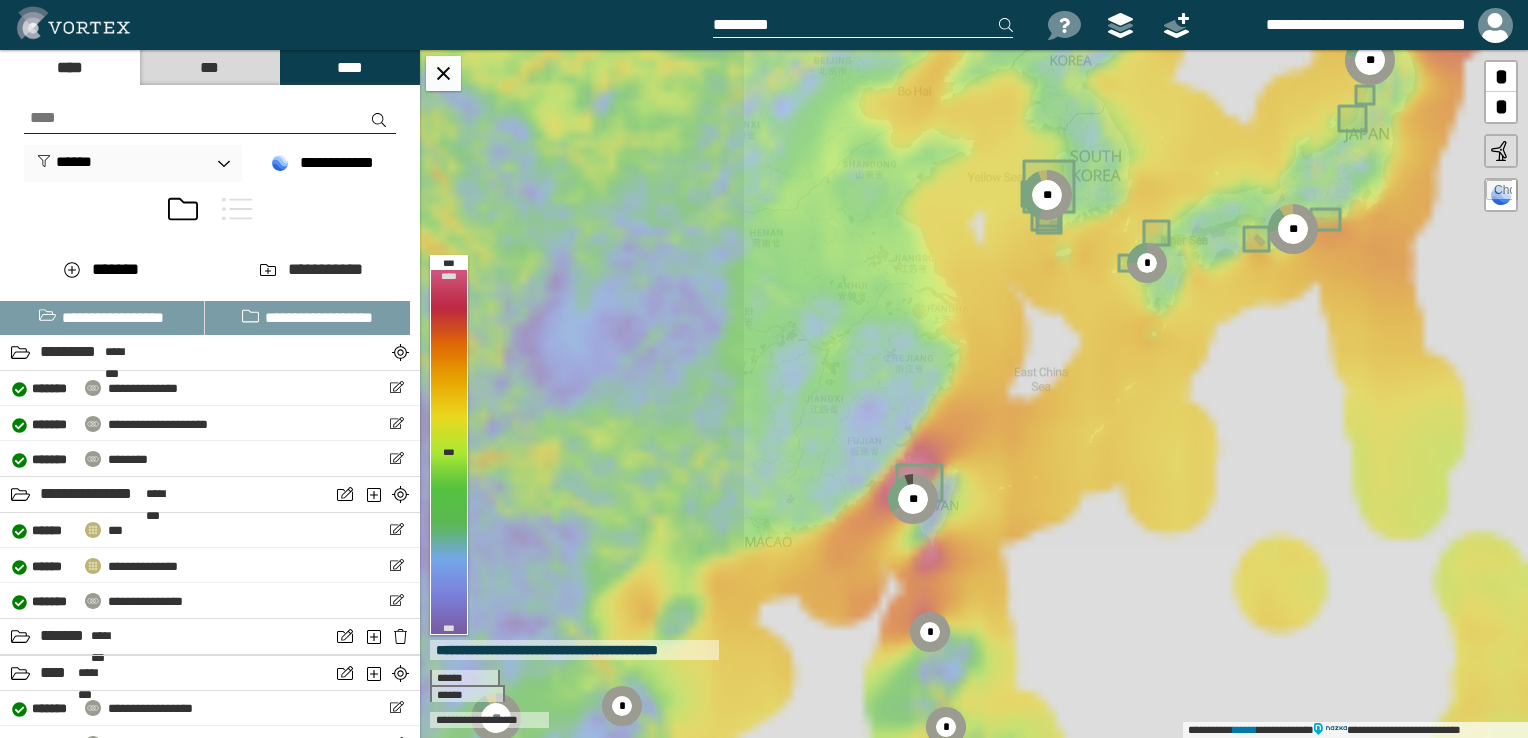 drag, startPoint x: 747, startPoint y: 355, endPoint x: 1187, endPoint y: 164, distance: 479.6676 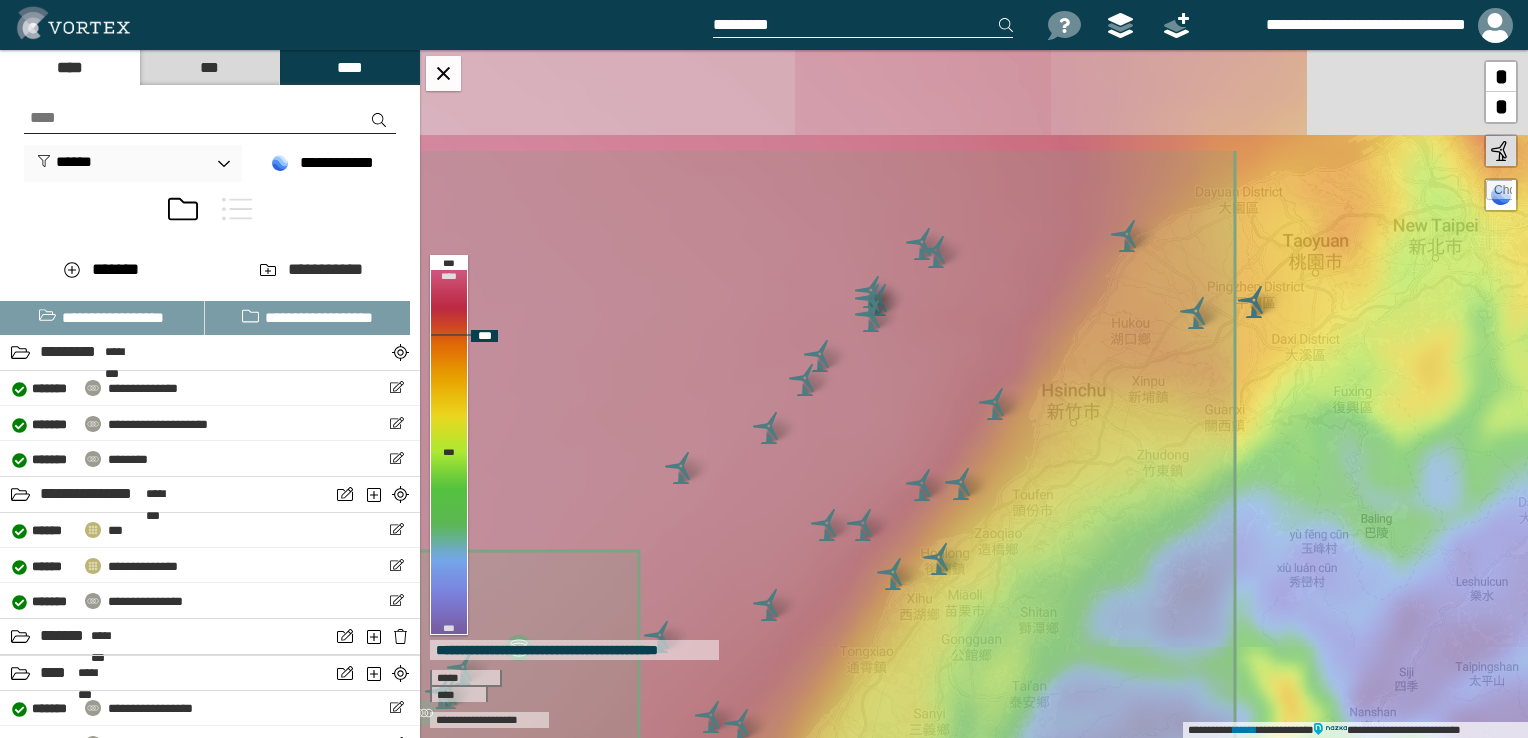 drag, startPoint x: 1213, startPoint y: 144, endPoint x: 1083, endPoint y: 314, distance: 214.00934 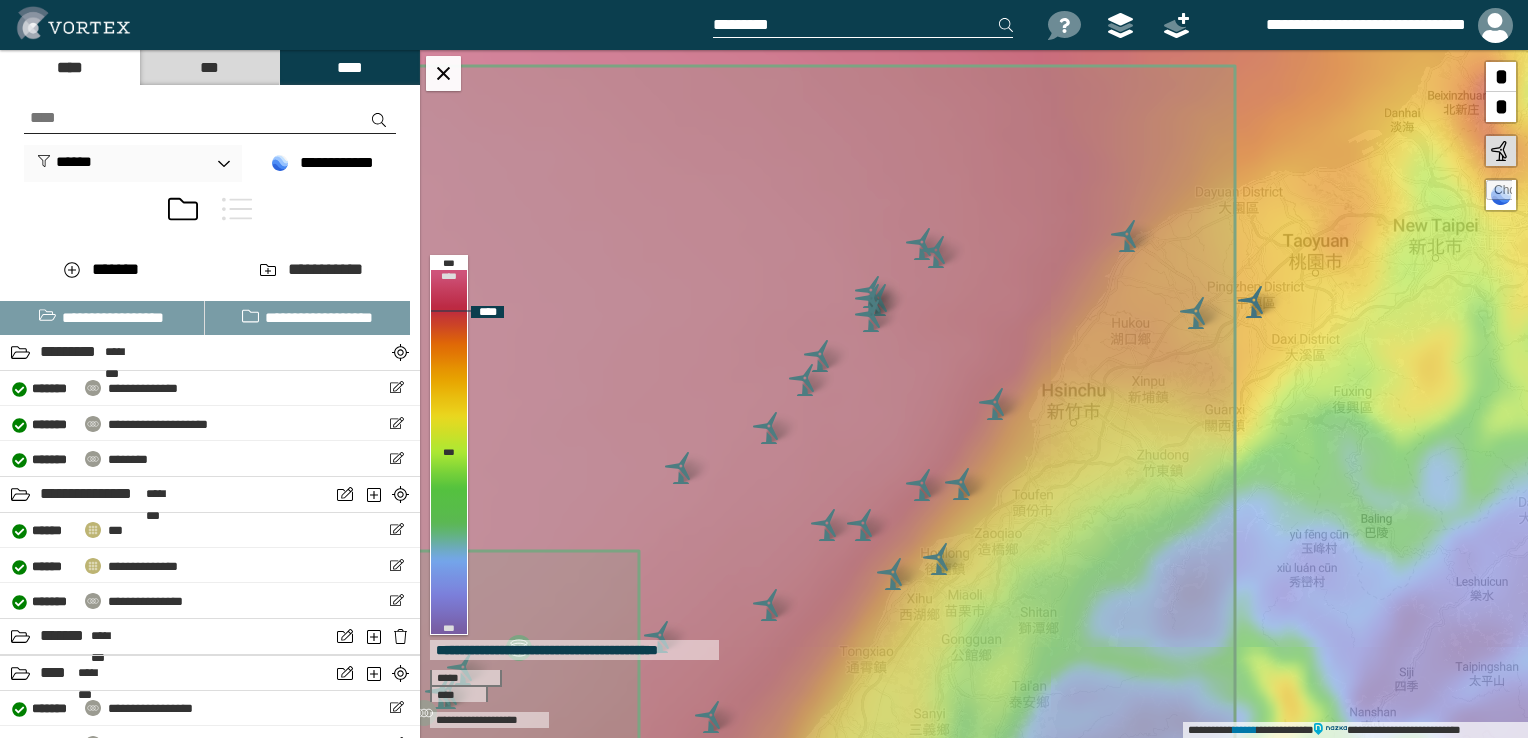 click 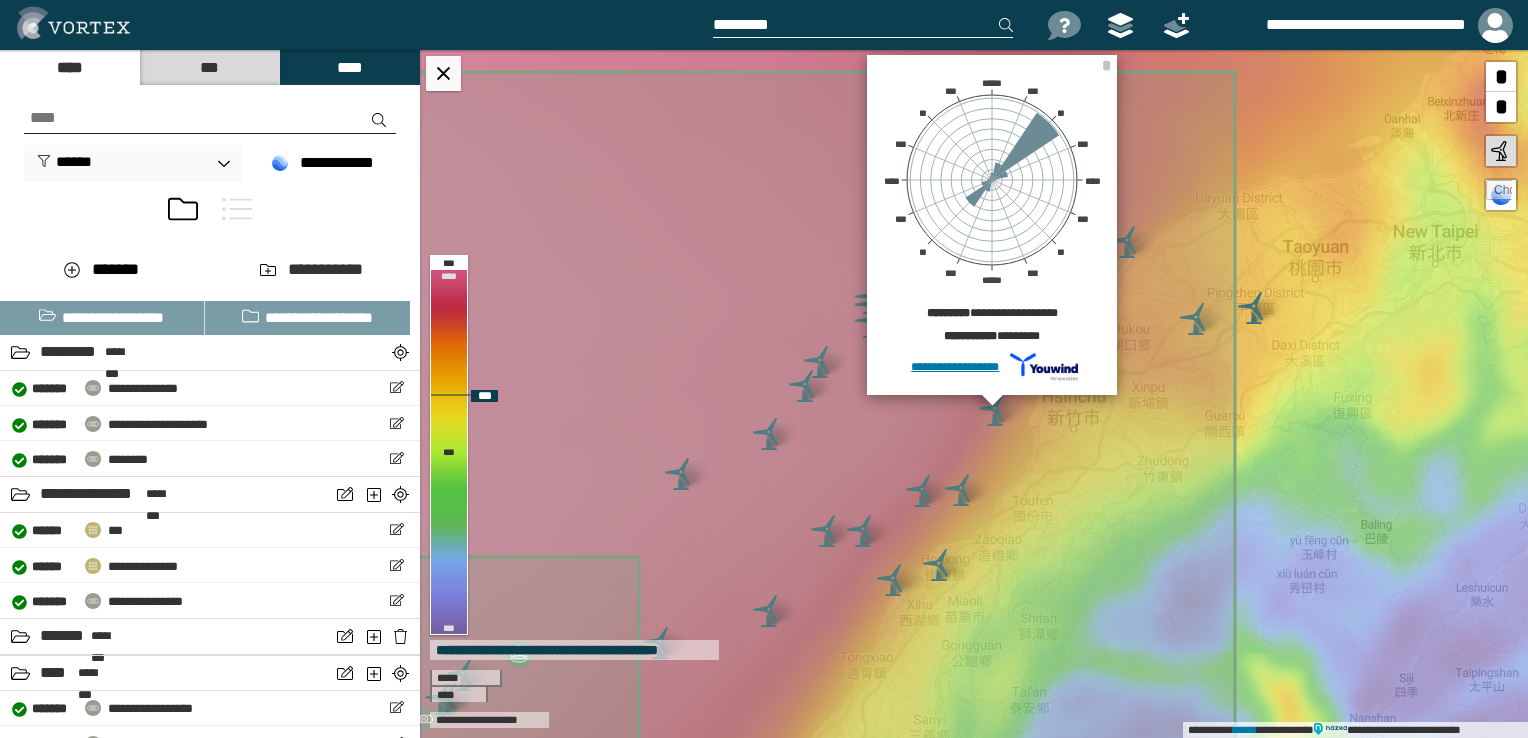 click 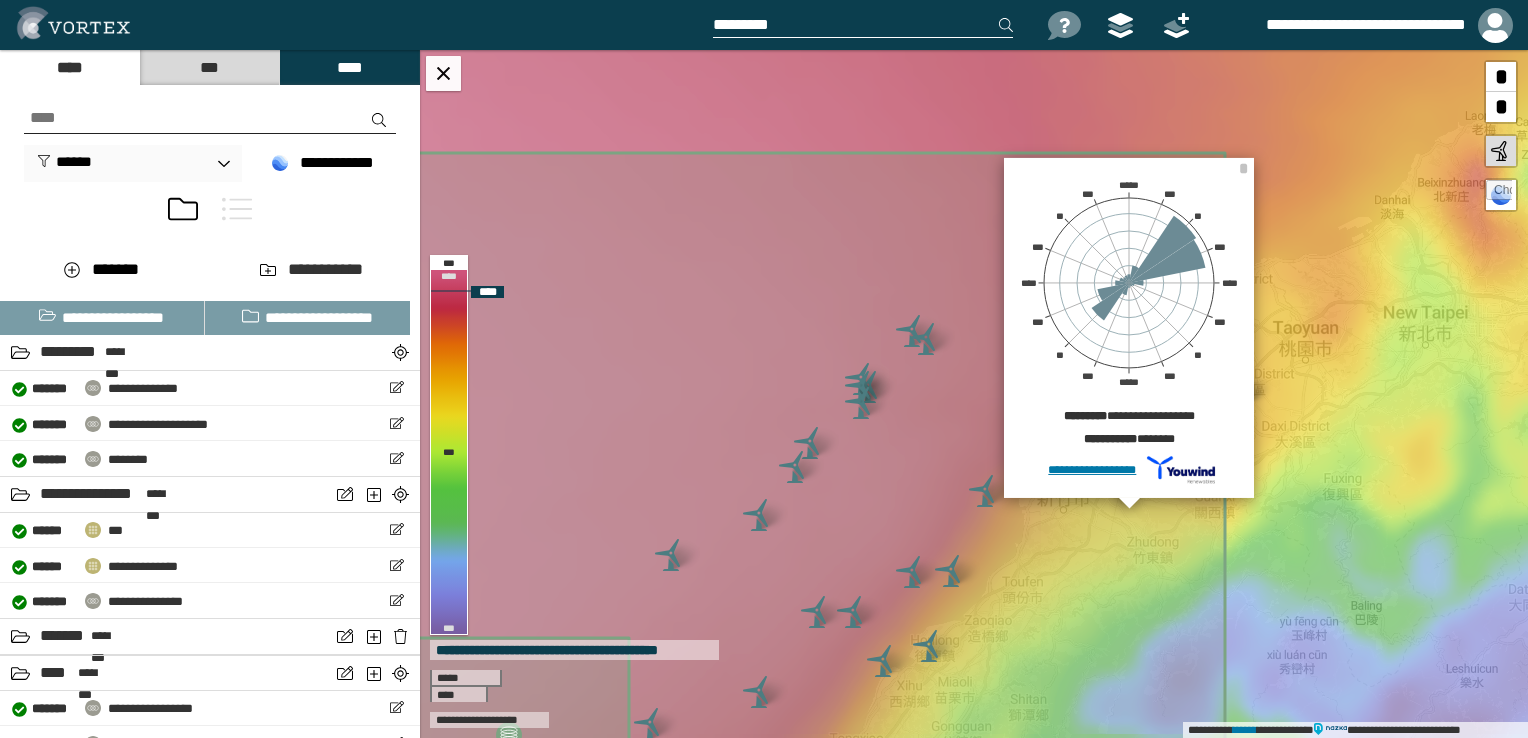 drag, startPoint x: 928, startPoint y: 366, endPoint x: 918, endPoint y: 447, distance: 81.61495 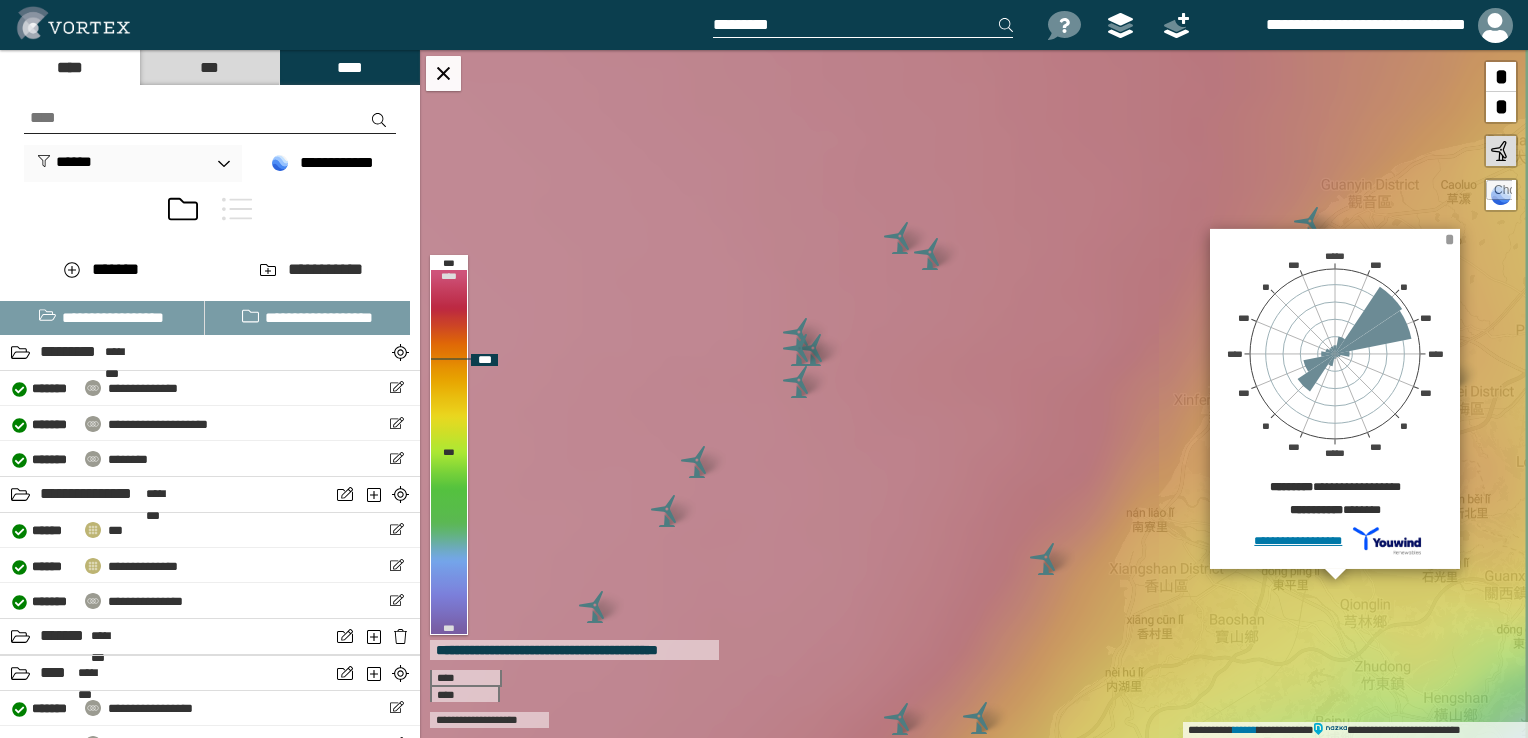 click on "*" at bounding box center [1449, 239] 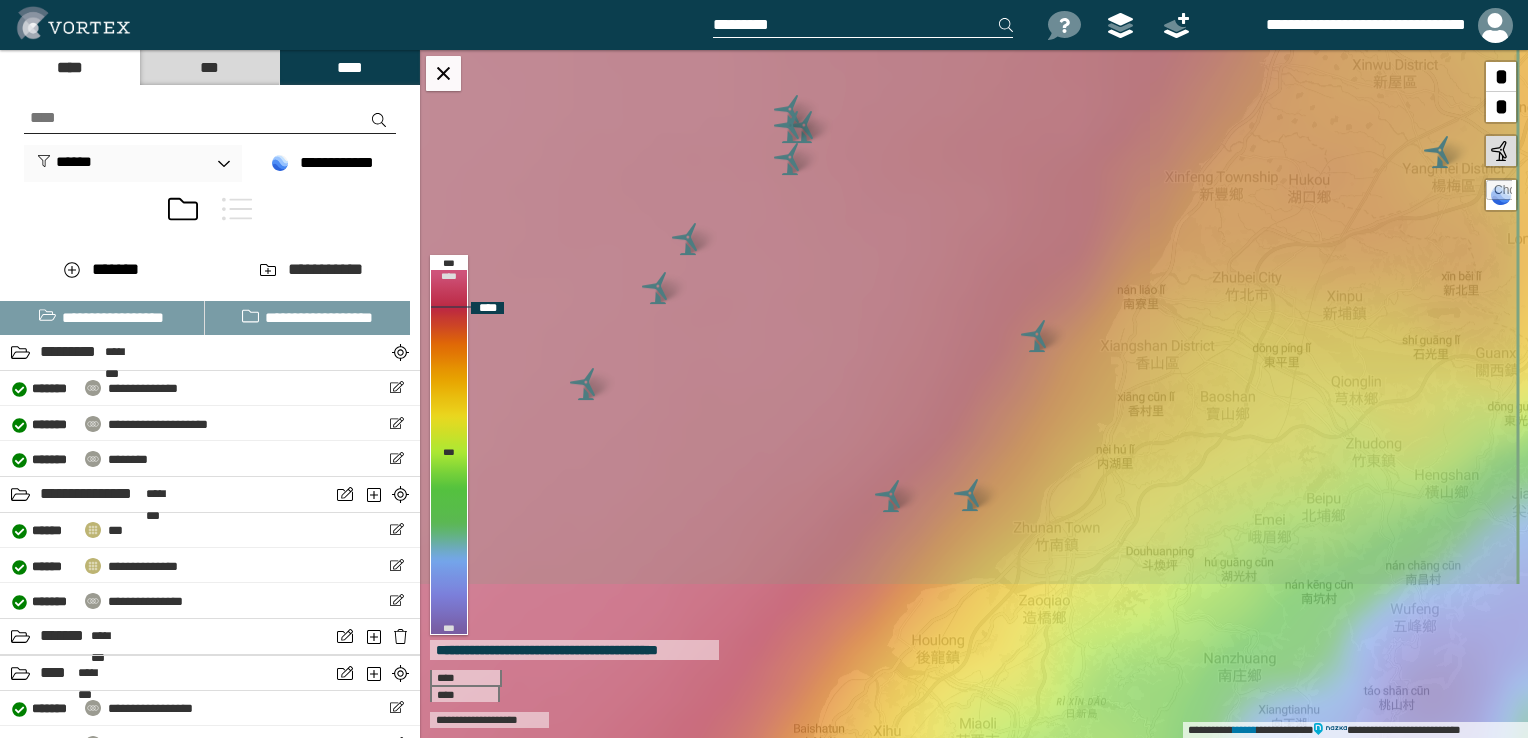 drag, startPoint x: 980, startPoint y: 398, endPoint x: 988, endPoint y: 287, distance: 111.28792 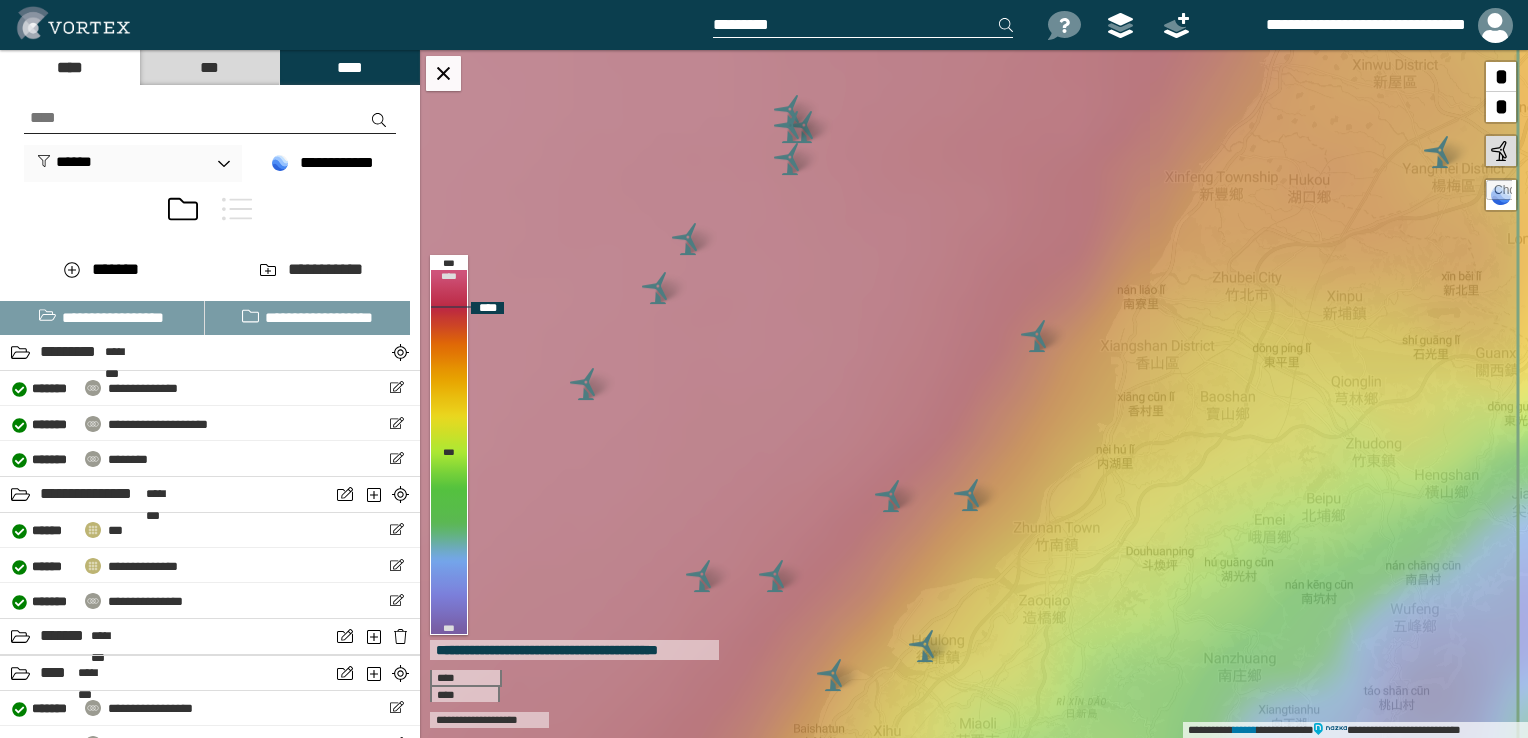 click 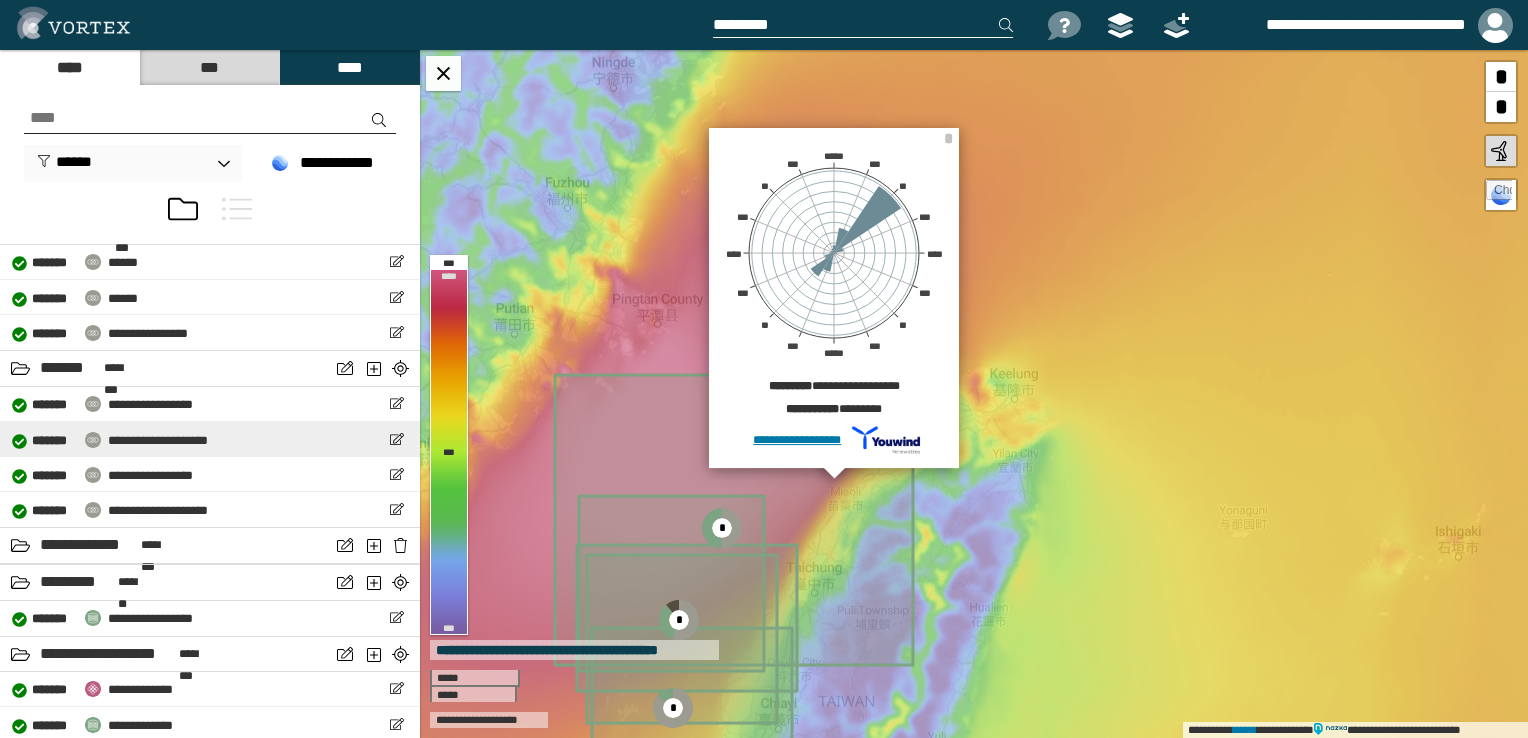 scroll, scrollTop: 1100, scrollLeft: 0, axis: vertical 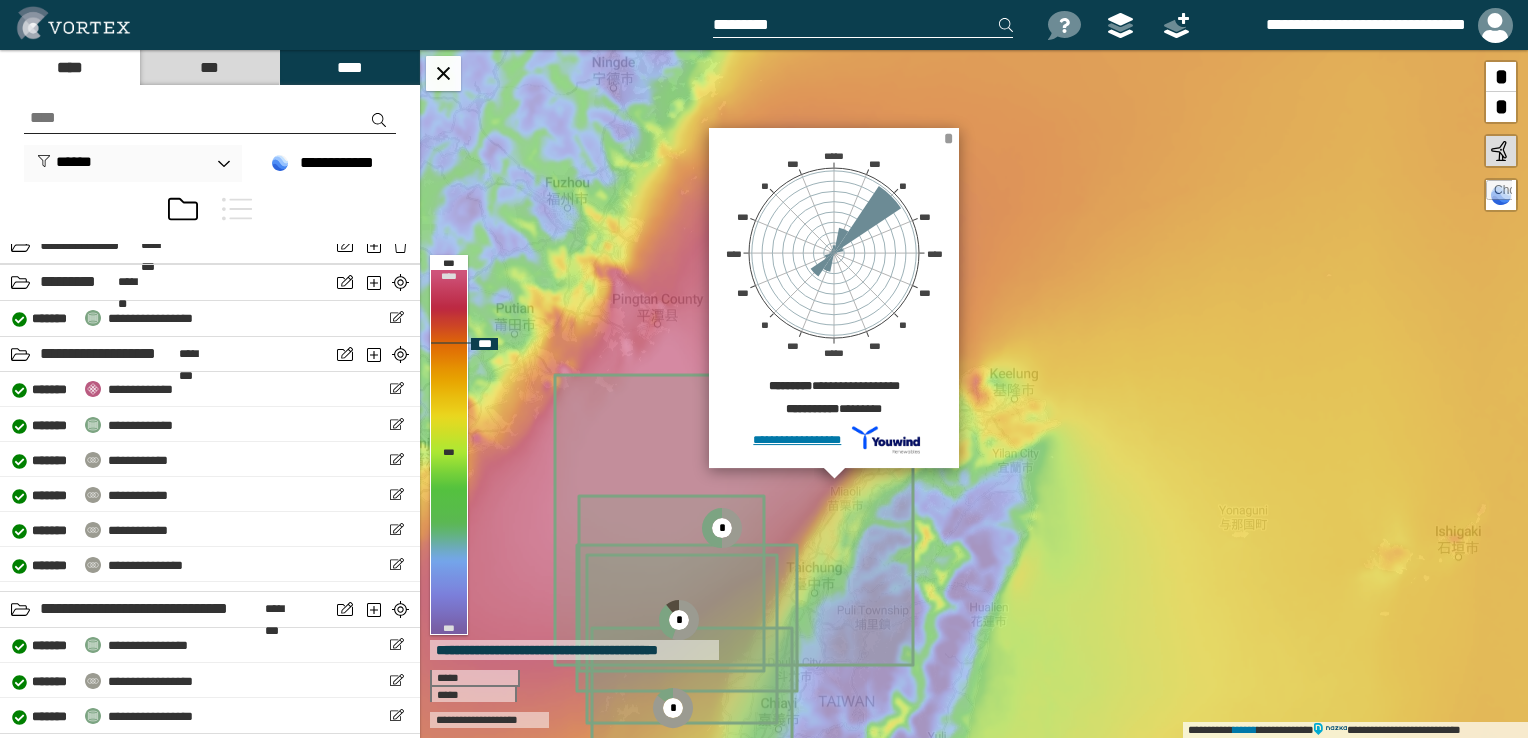 click on "*" at bounding box center (948, 138) 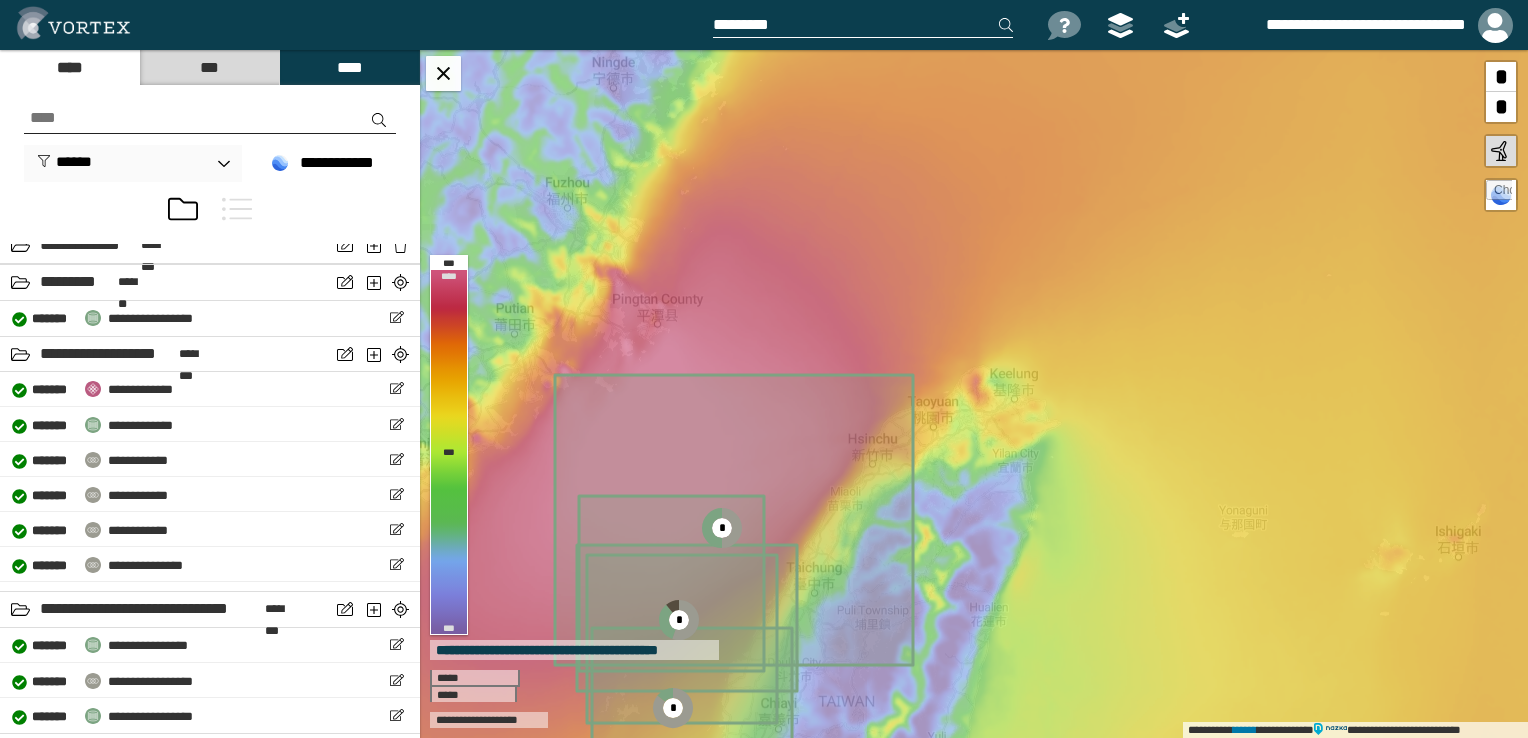 click on "****" at bounding box center (69, 67) 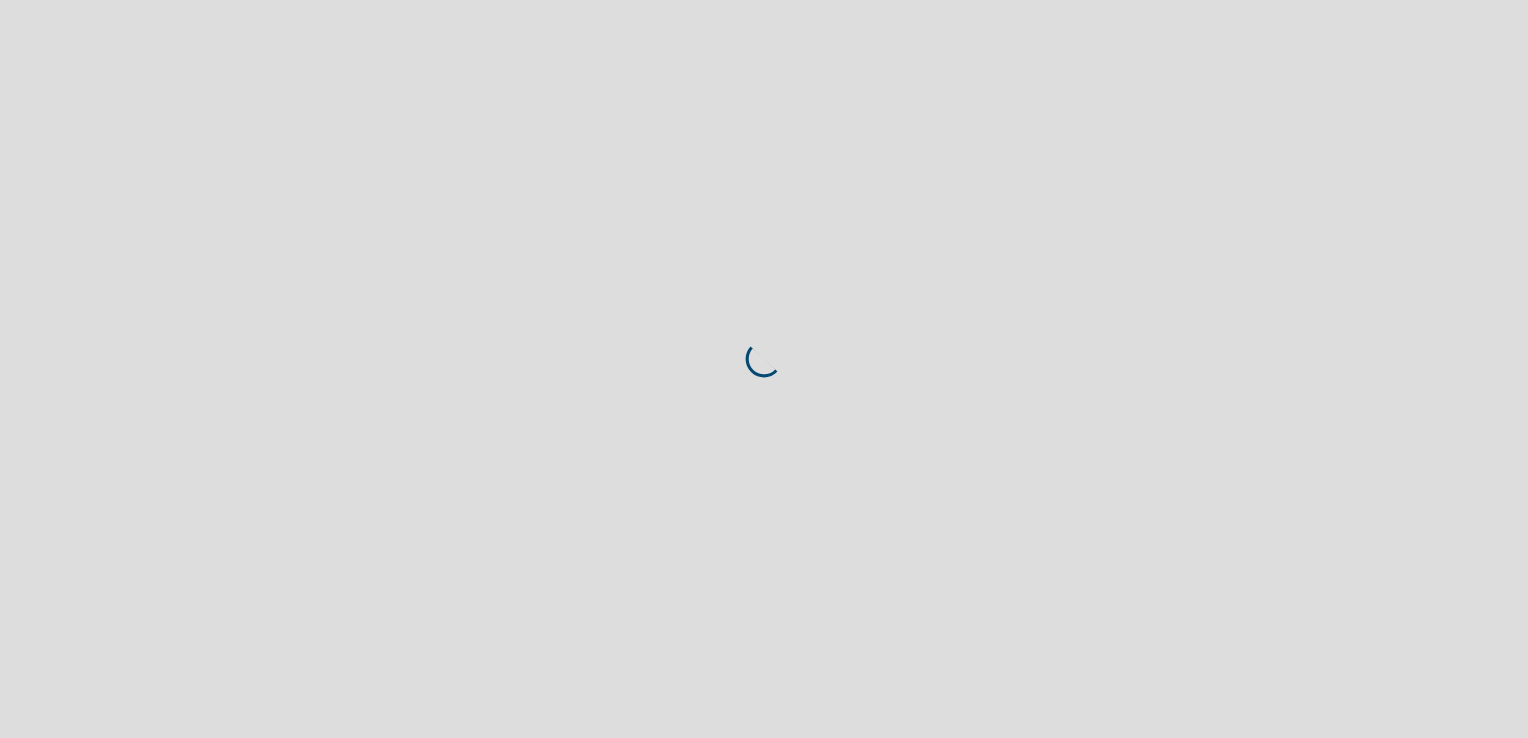 scroll, scrollTop: 0, scrollLeft: 0, axis: both 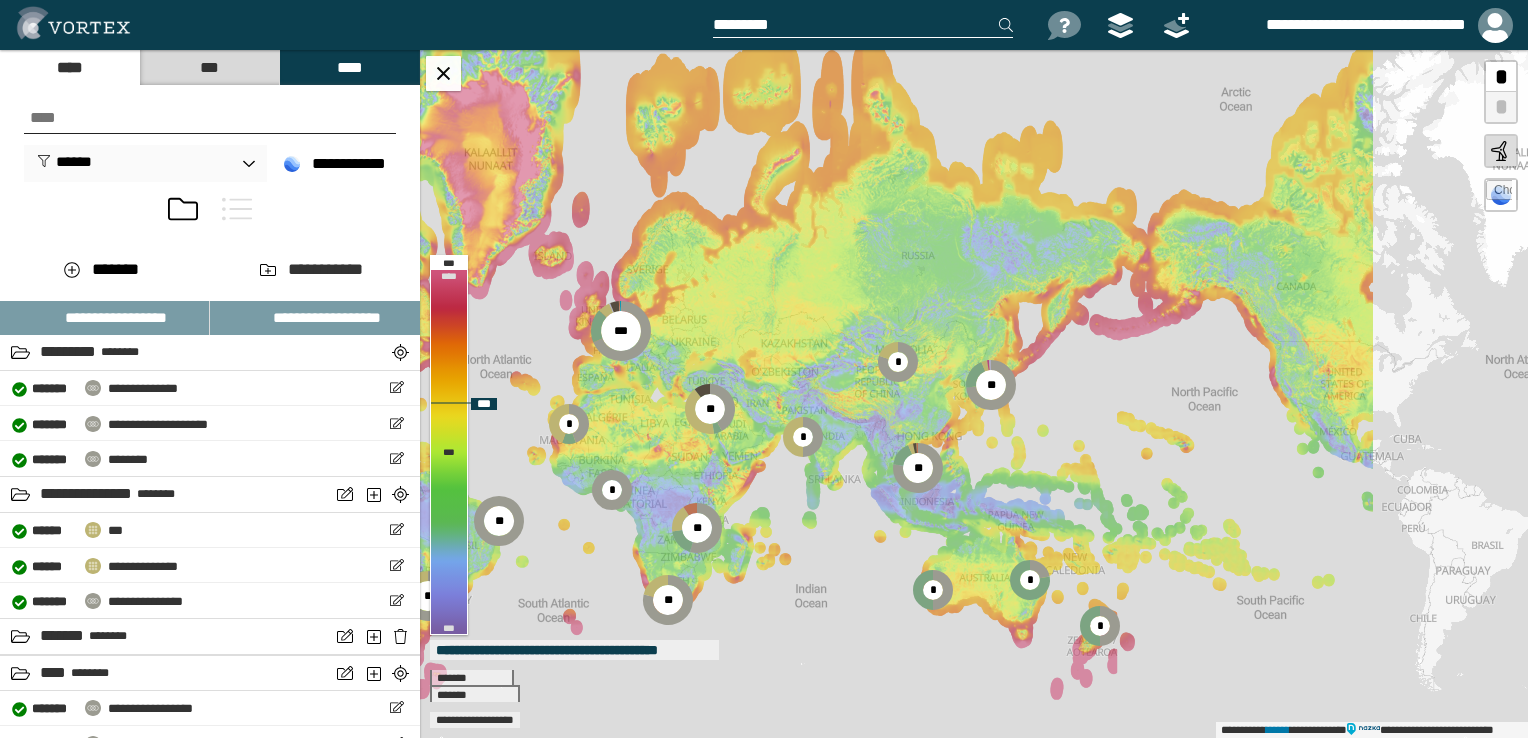click on "**********" at bounding box center (974, 394) 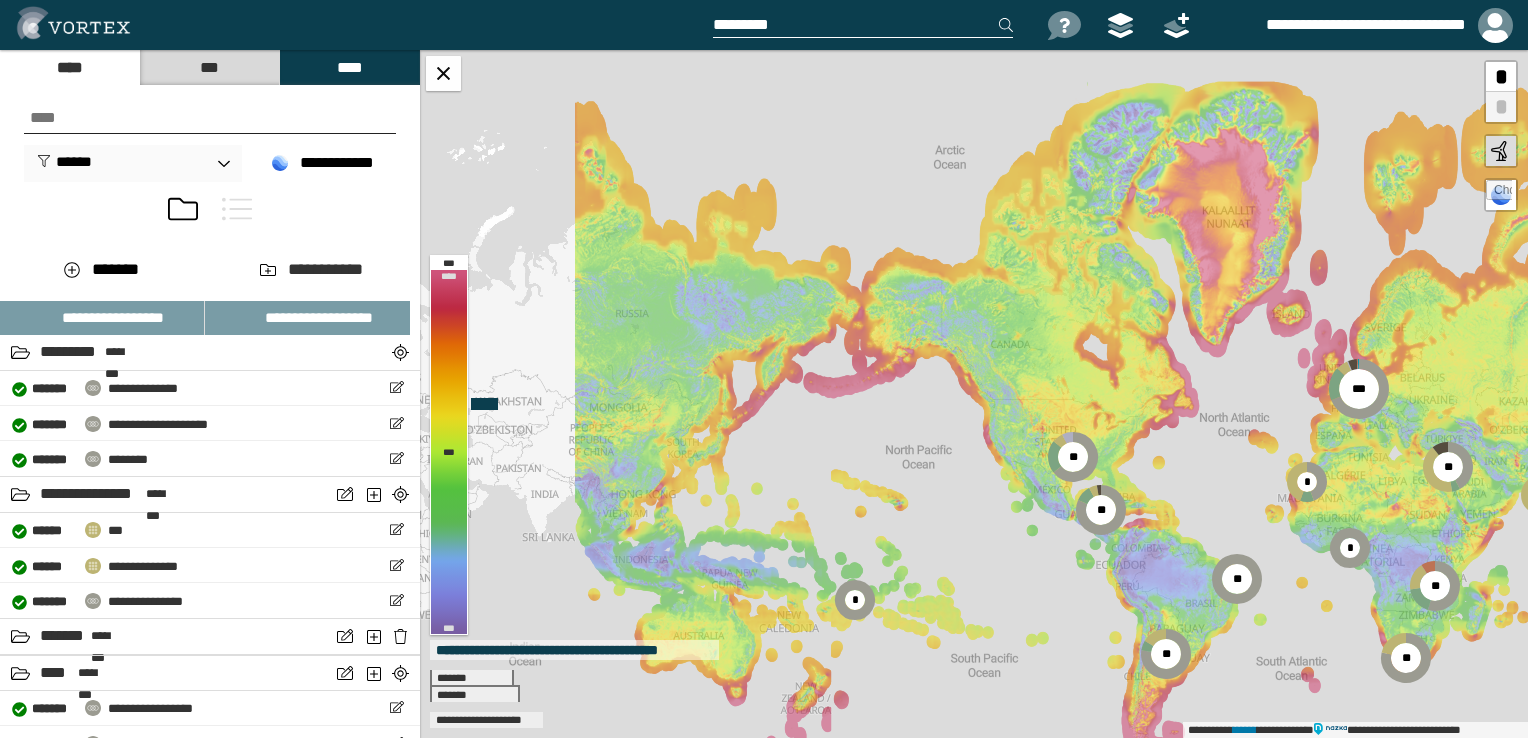 click on "**********" at bounding box center (974, 394) 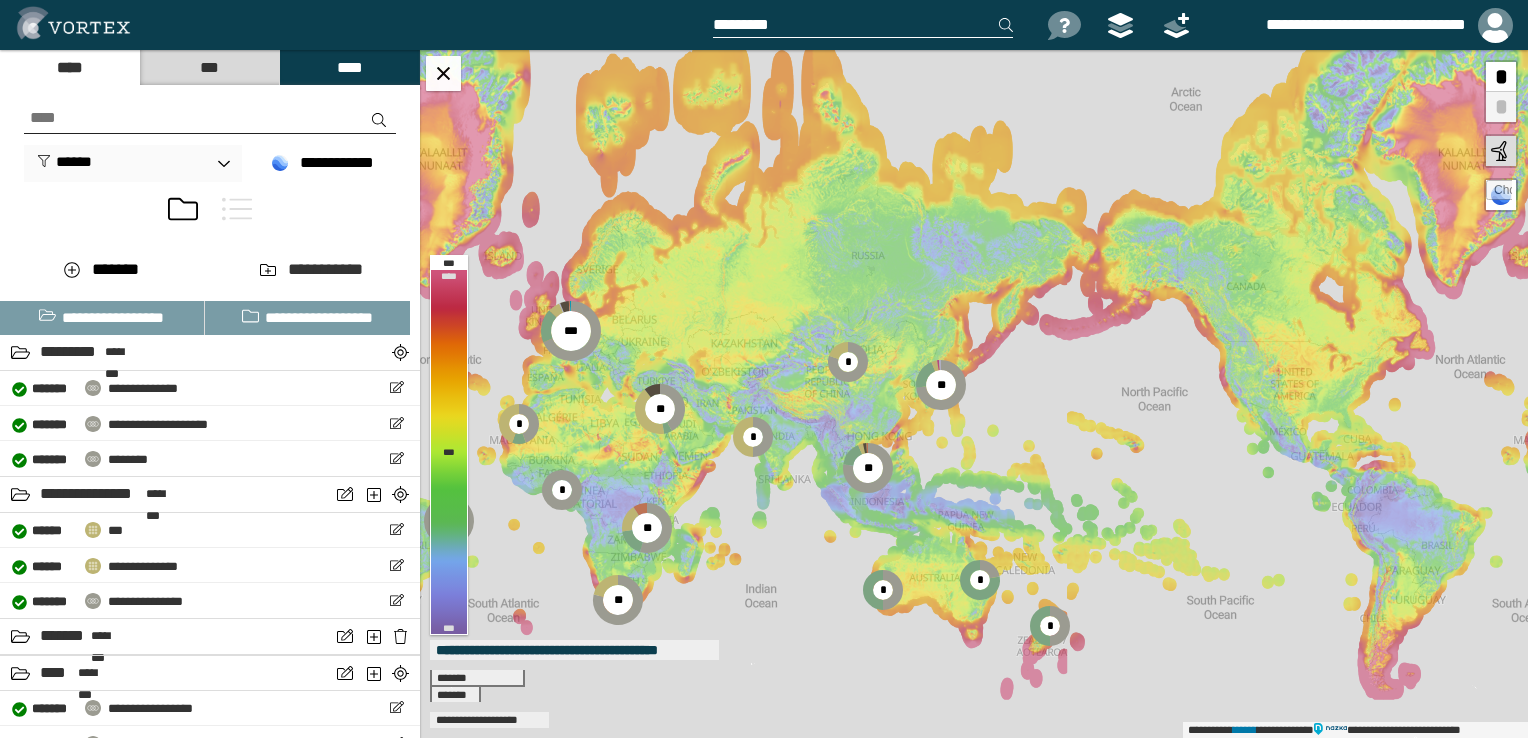 drag, startPoint x: 1372, startPoint y: 400, endPoint x: 1014, endPoint y: 394, distance: 358.05026 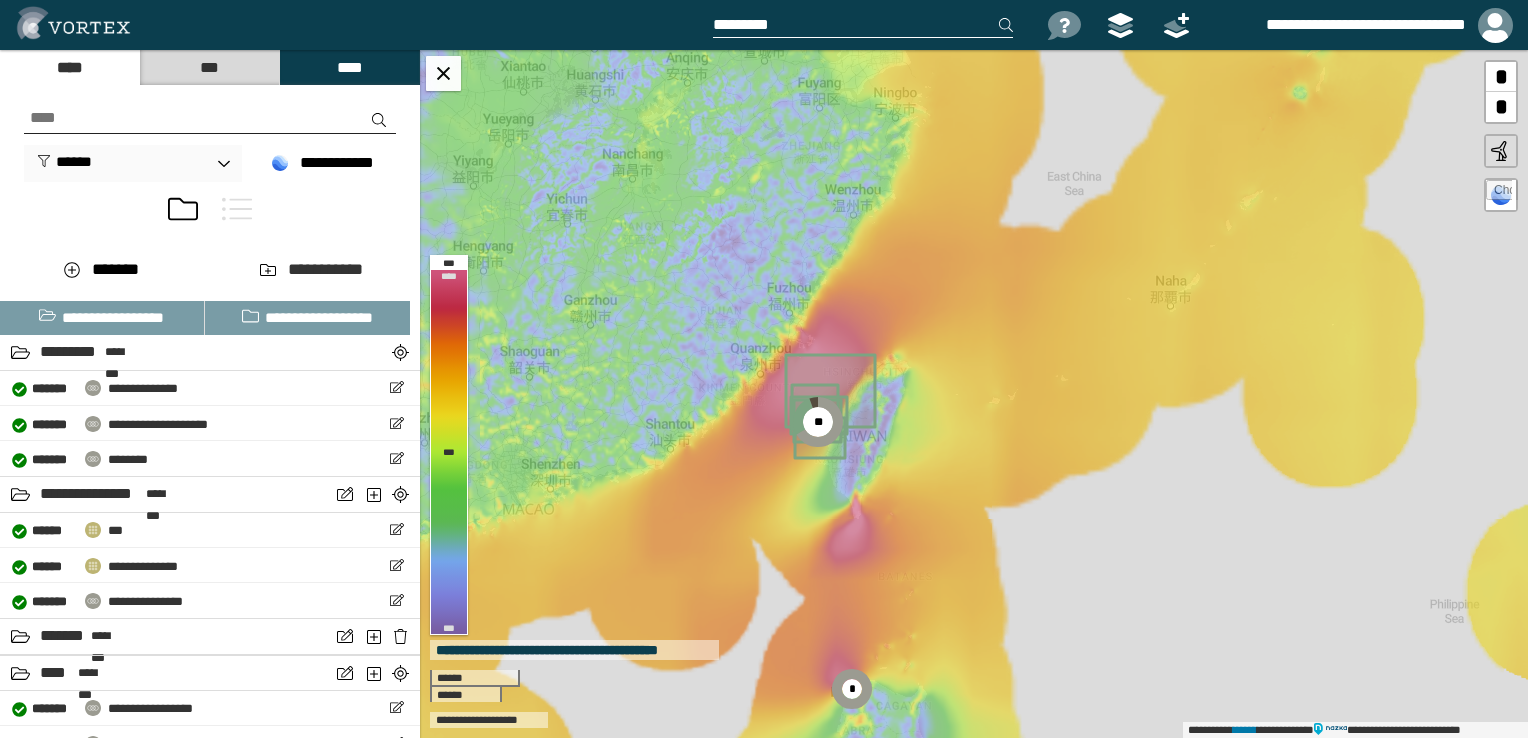 click on "***" at bounding box center (209, 67) 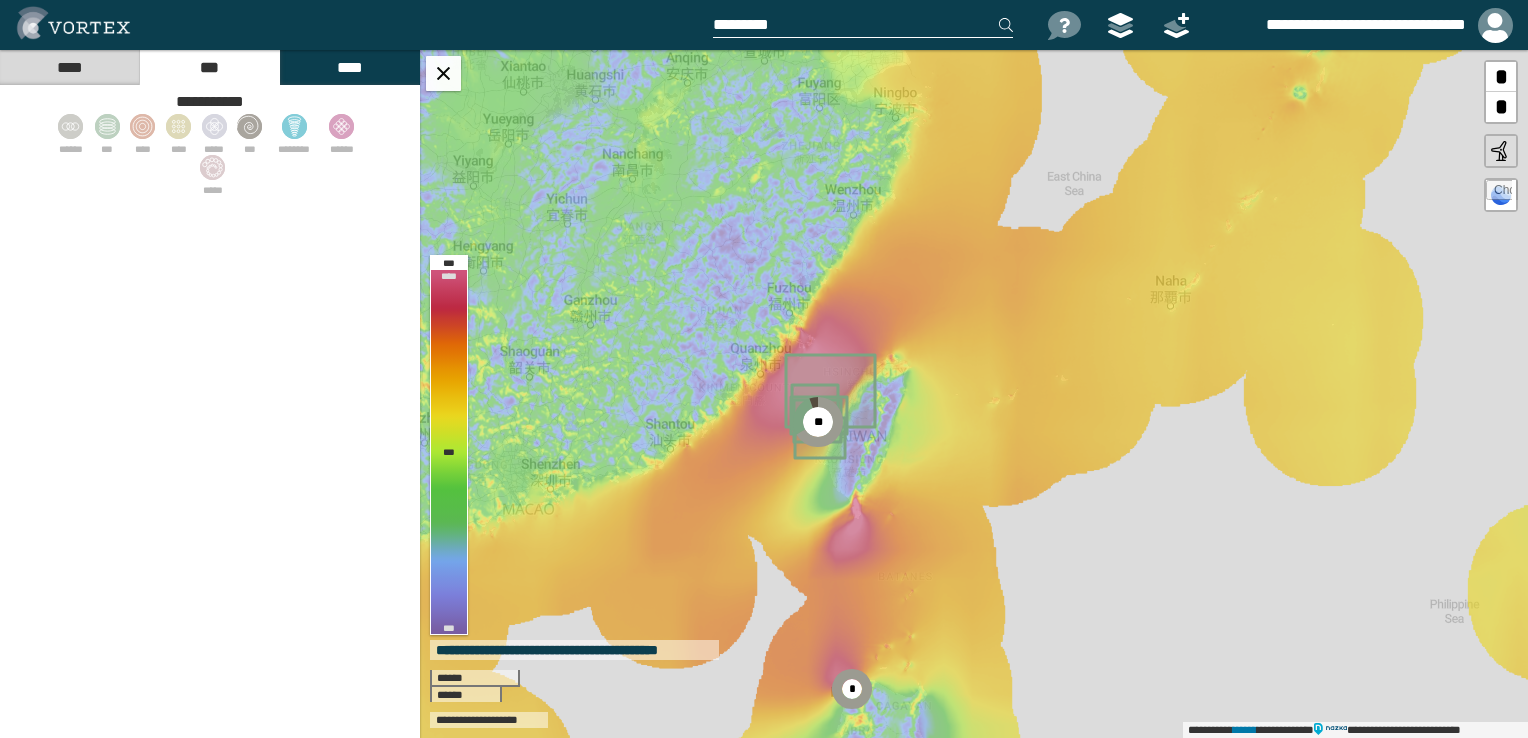 click on "****" at bounding box center (349, 67) 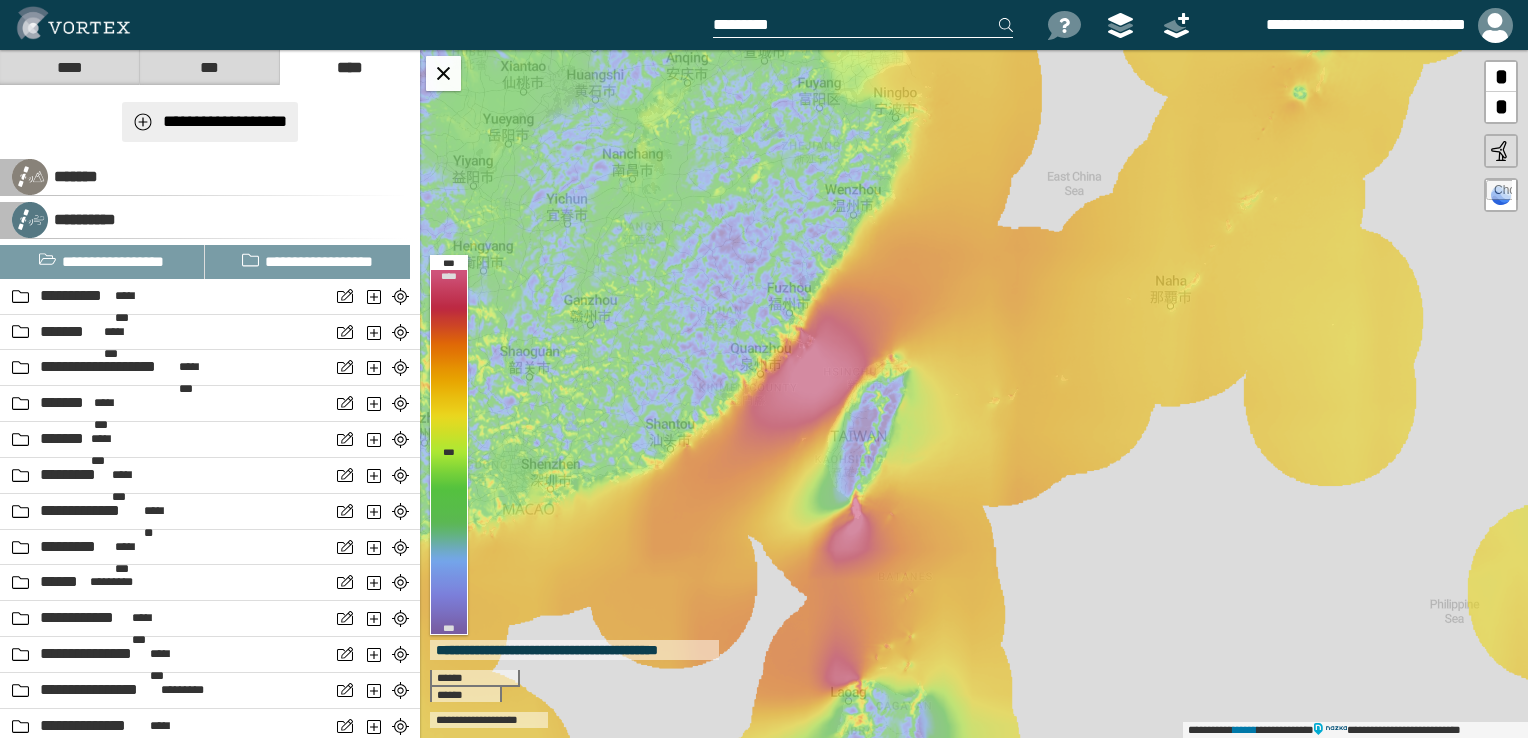 click on "**********" at bounding box center (210, 122) 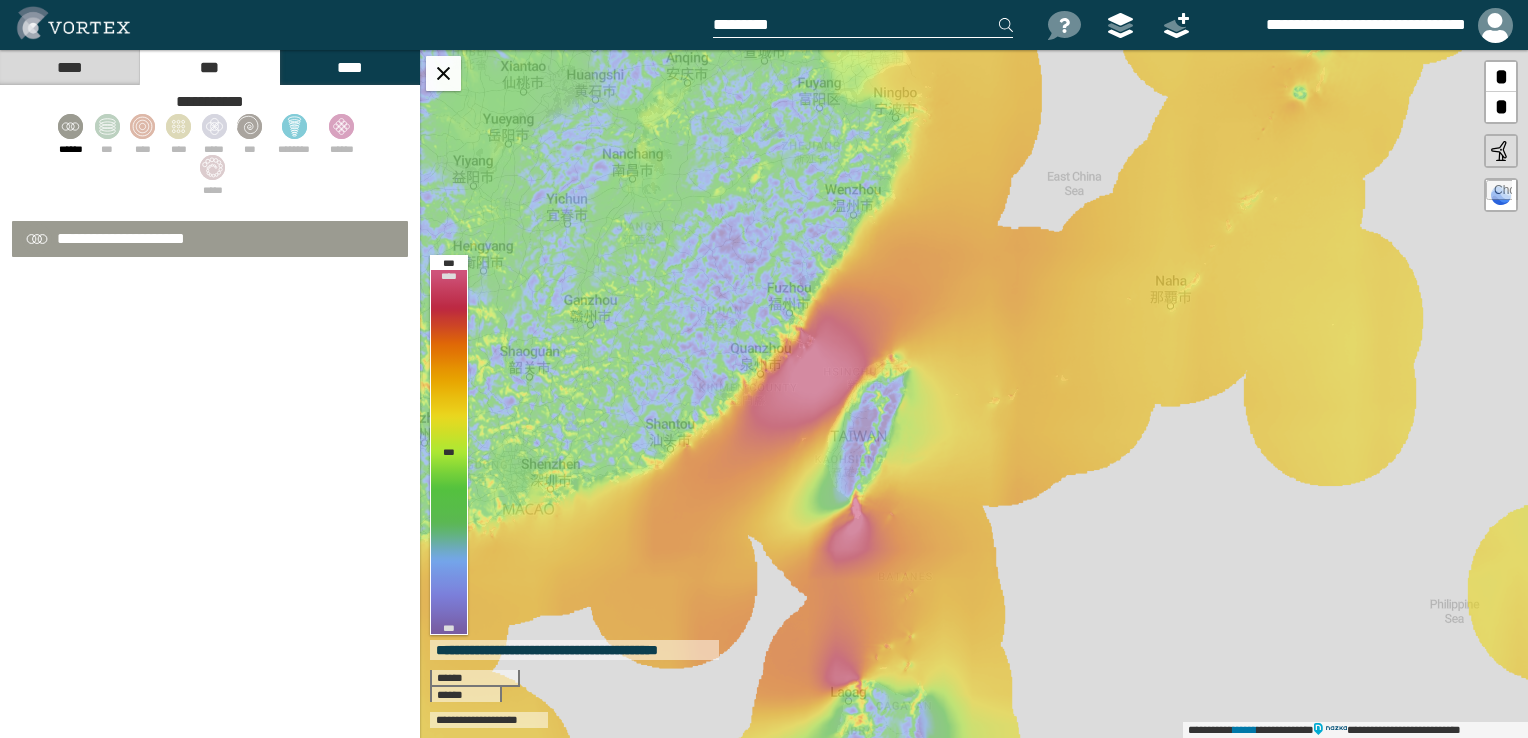 select on "*" 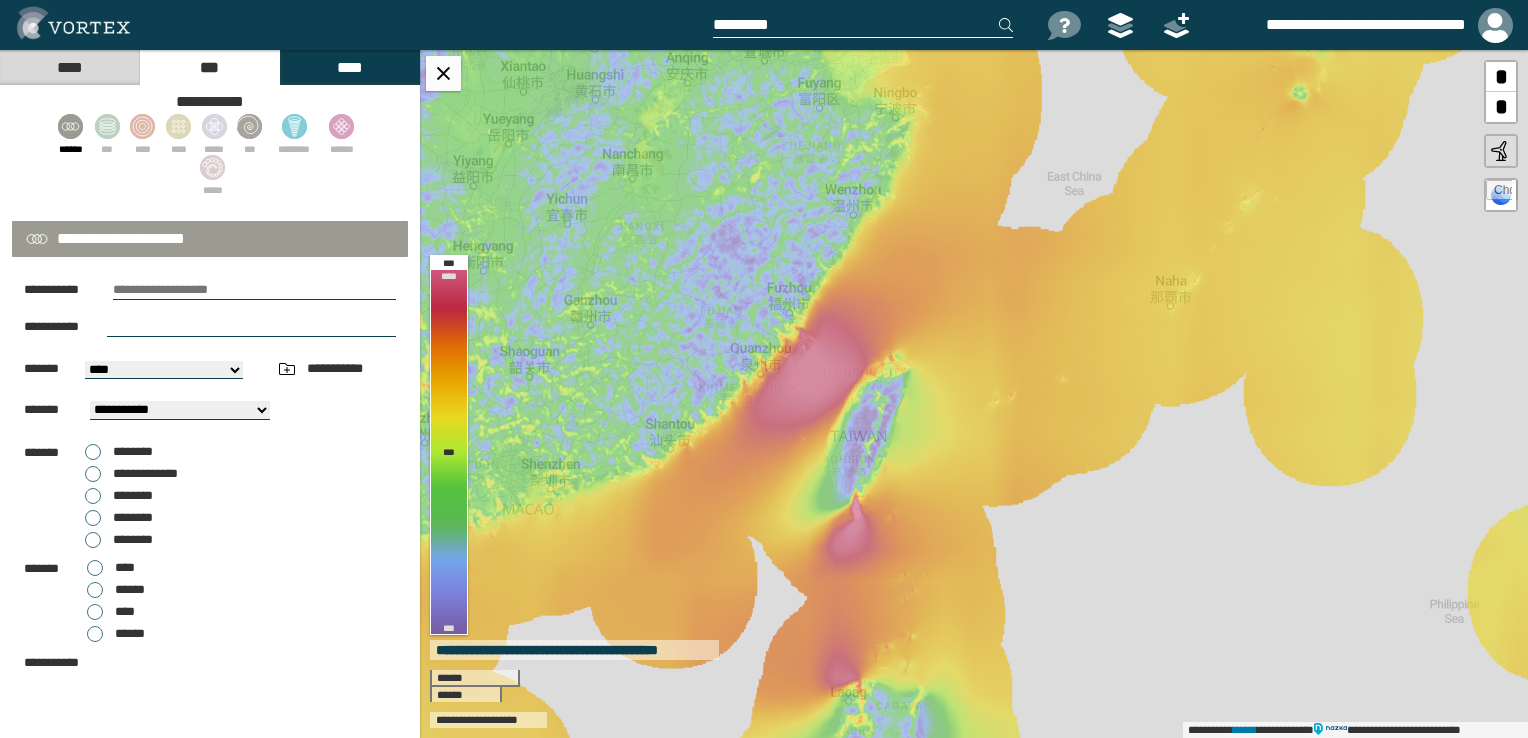 click at bounding box center (254, 290) 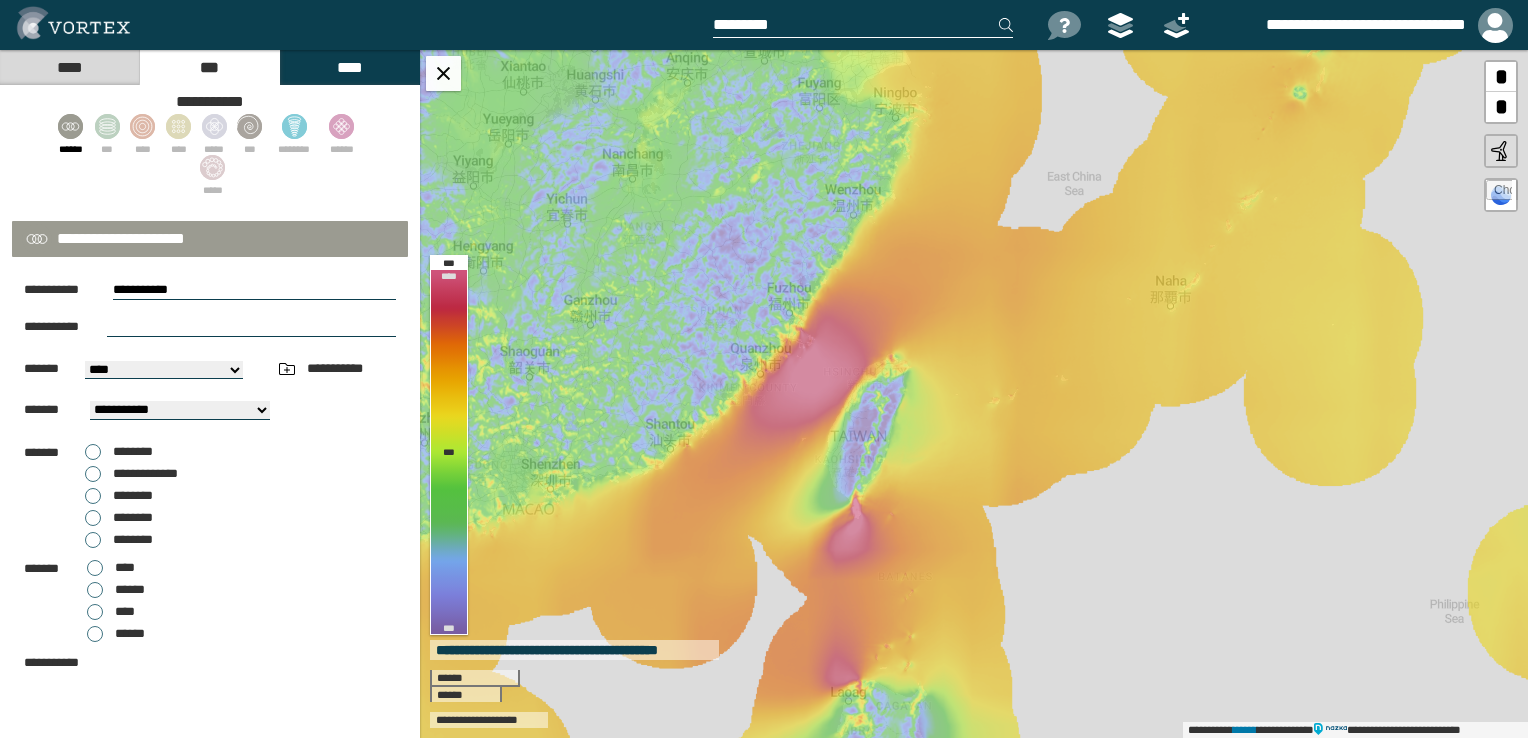 paste on "**********" 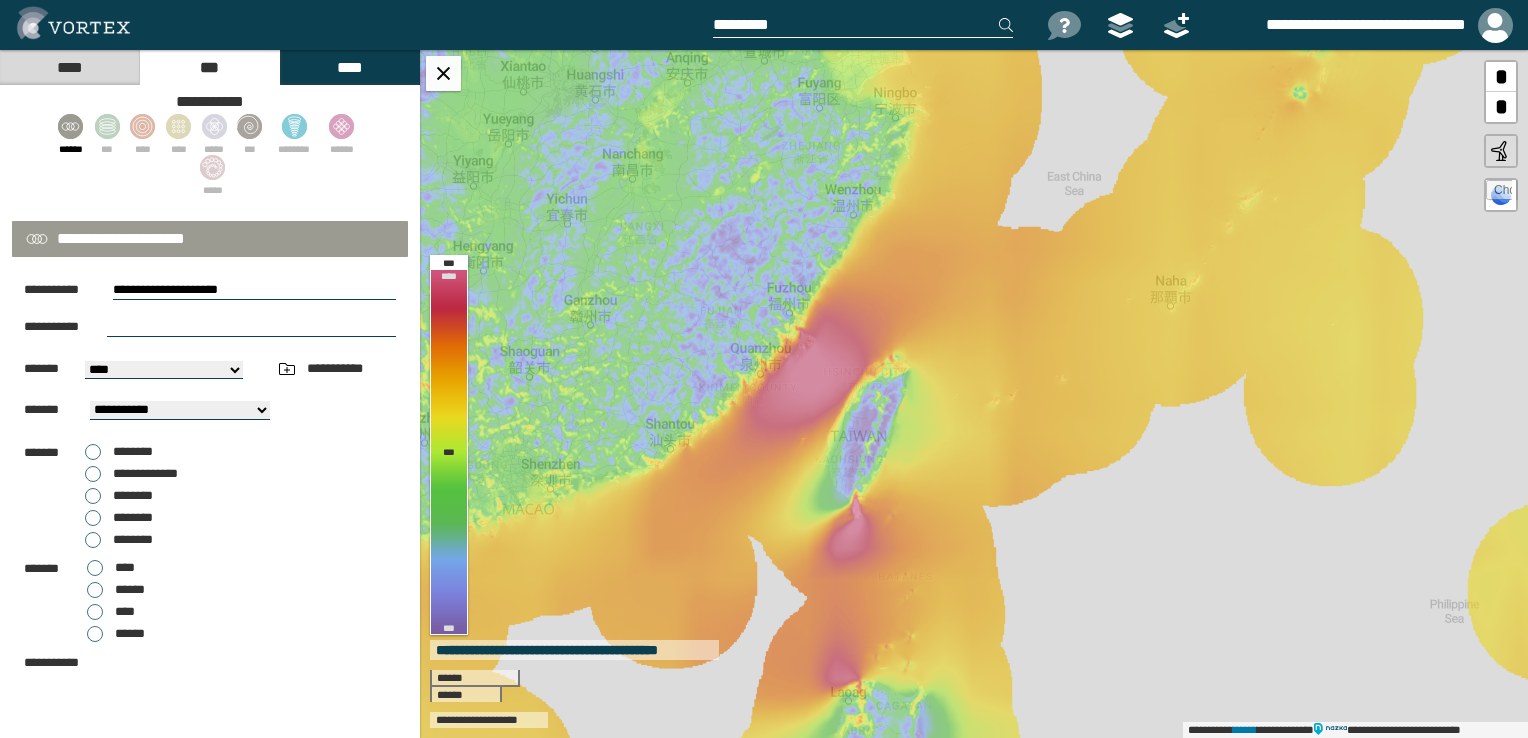 type on "**********" 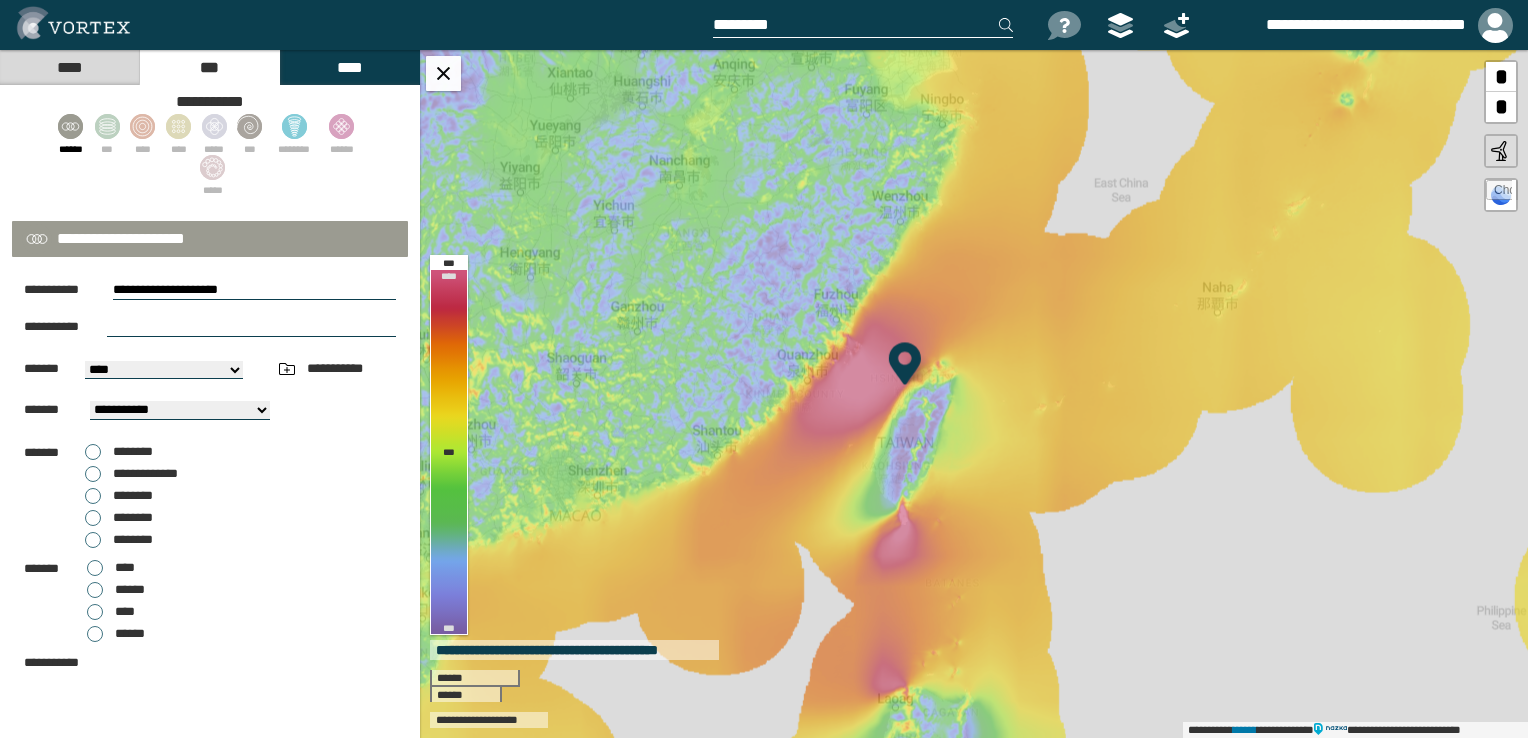 click at bounding box center (251, 327) 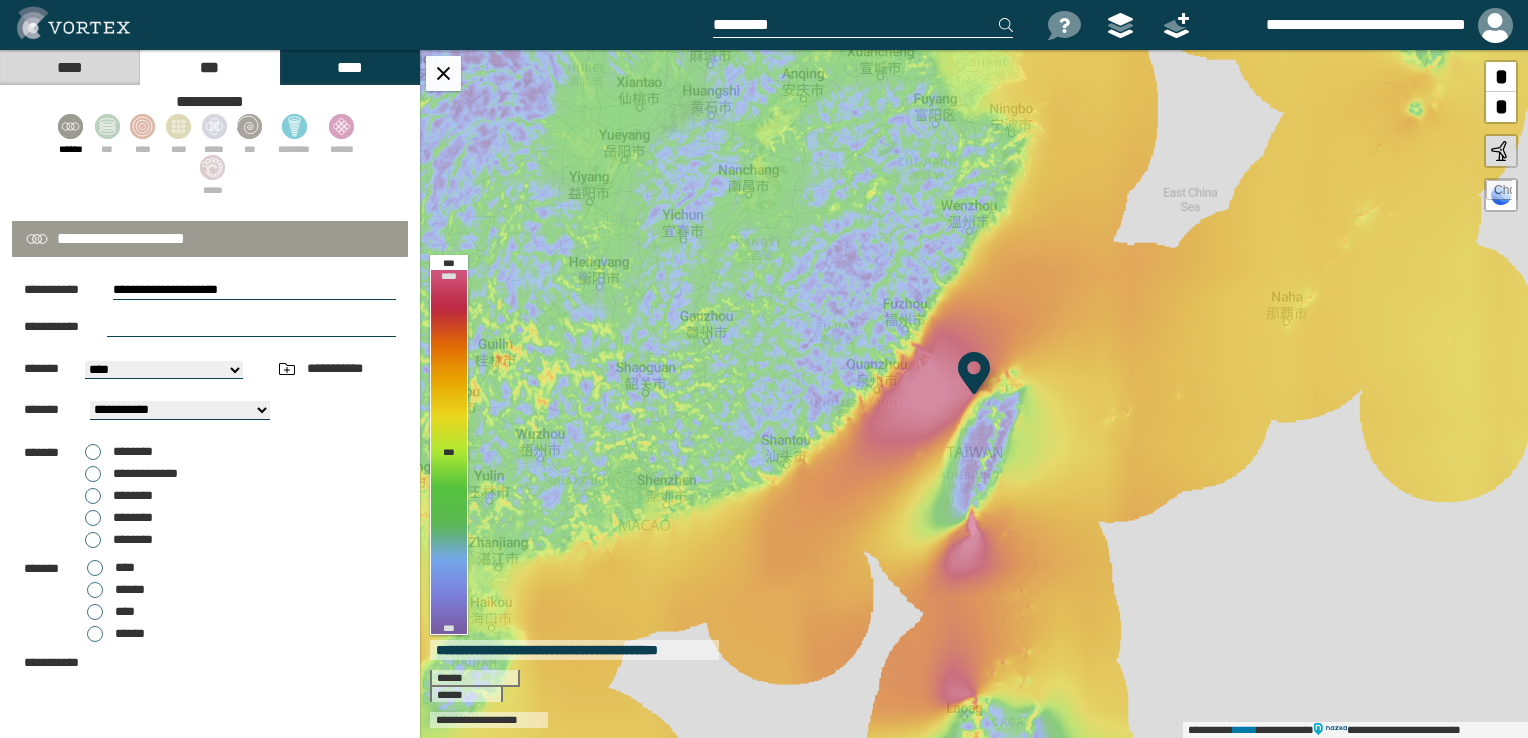 select on "**" 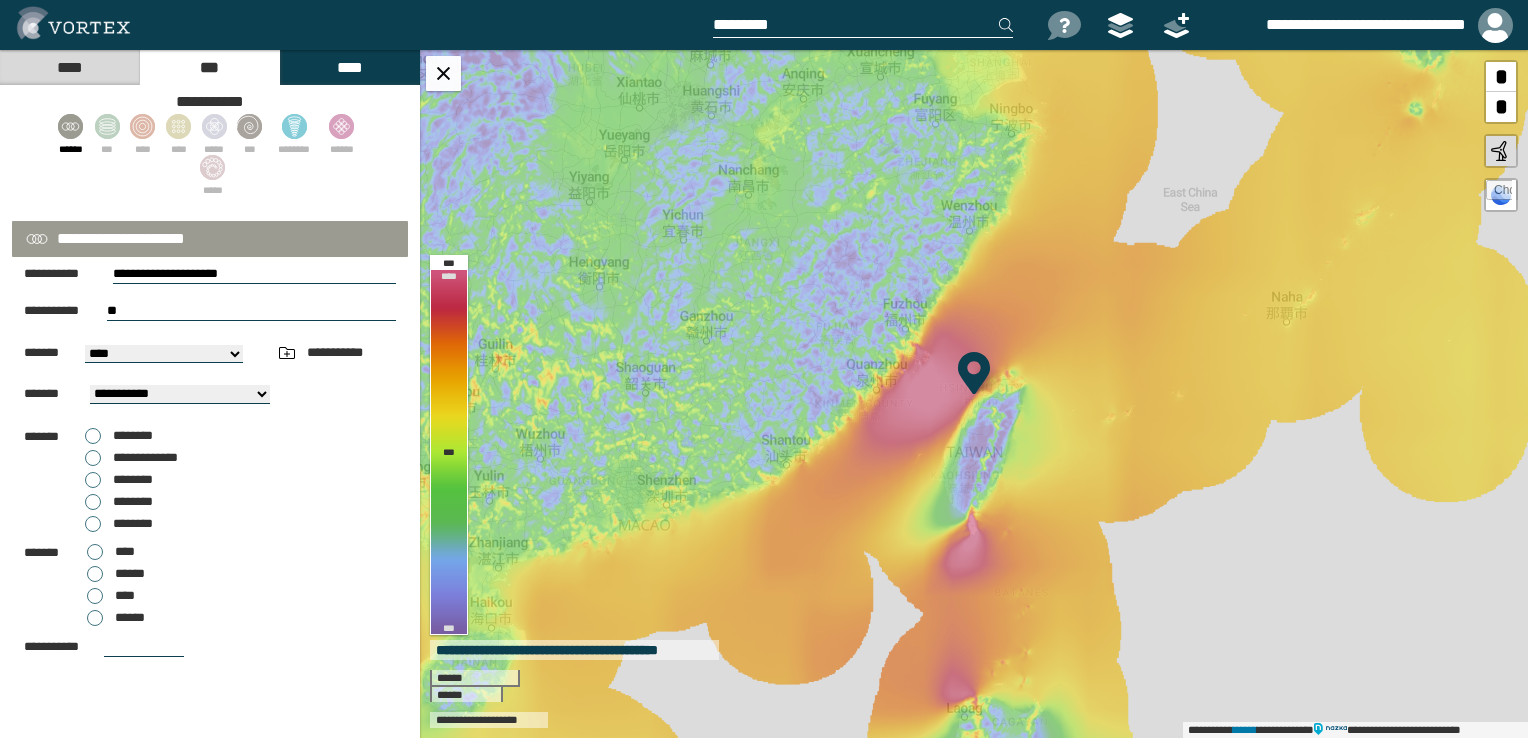 scroll, scrollTop: 0, scrollLeft: 0, axis: both 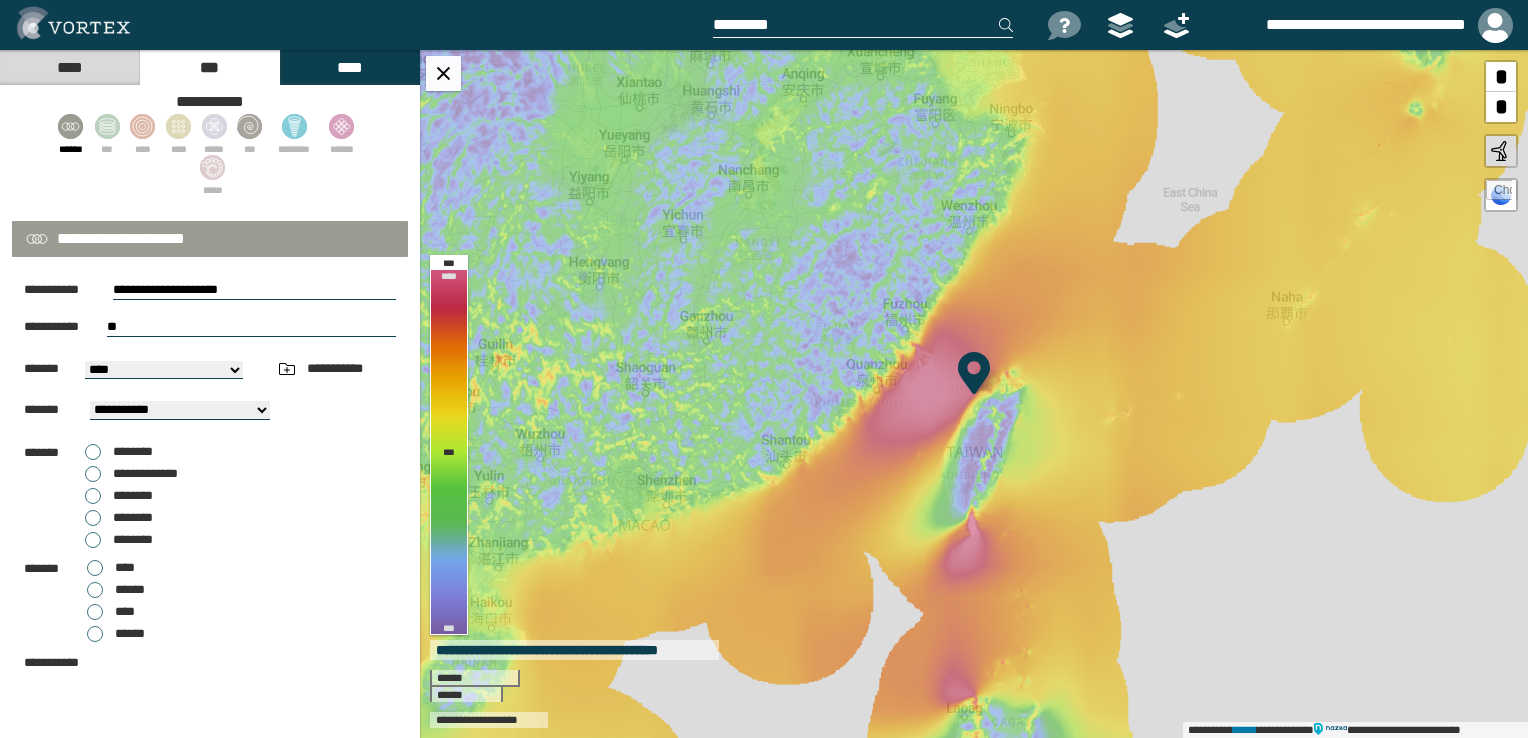 type on "**" 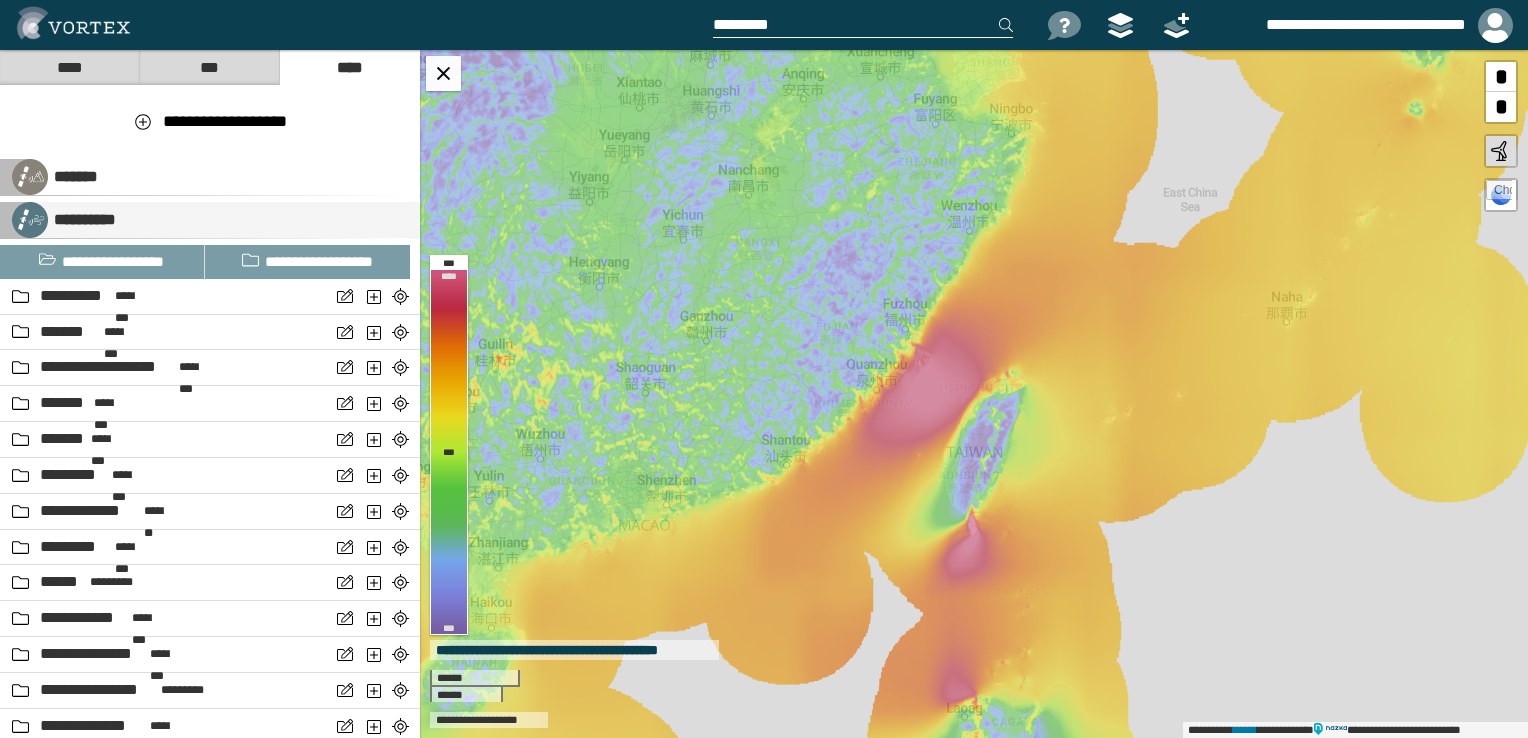 click on "**********" at bounding box center (82, 219) 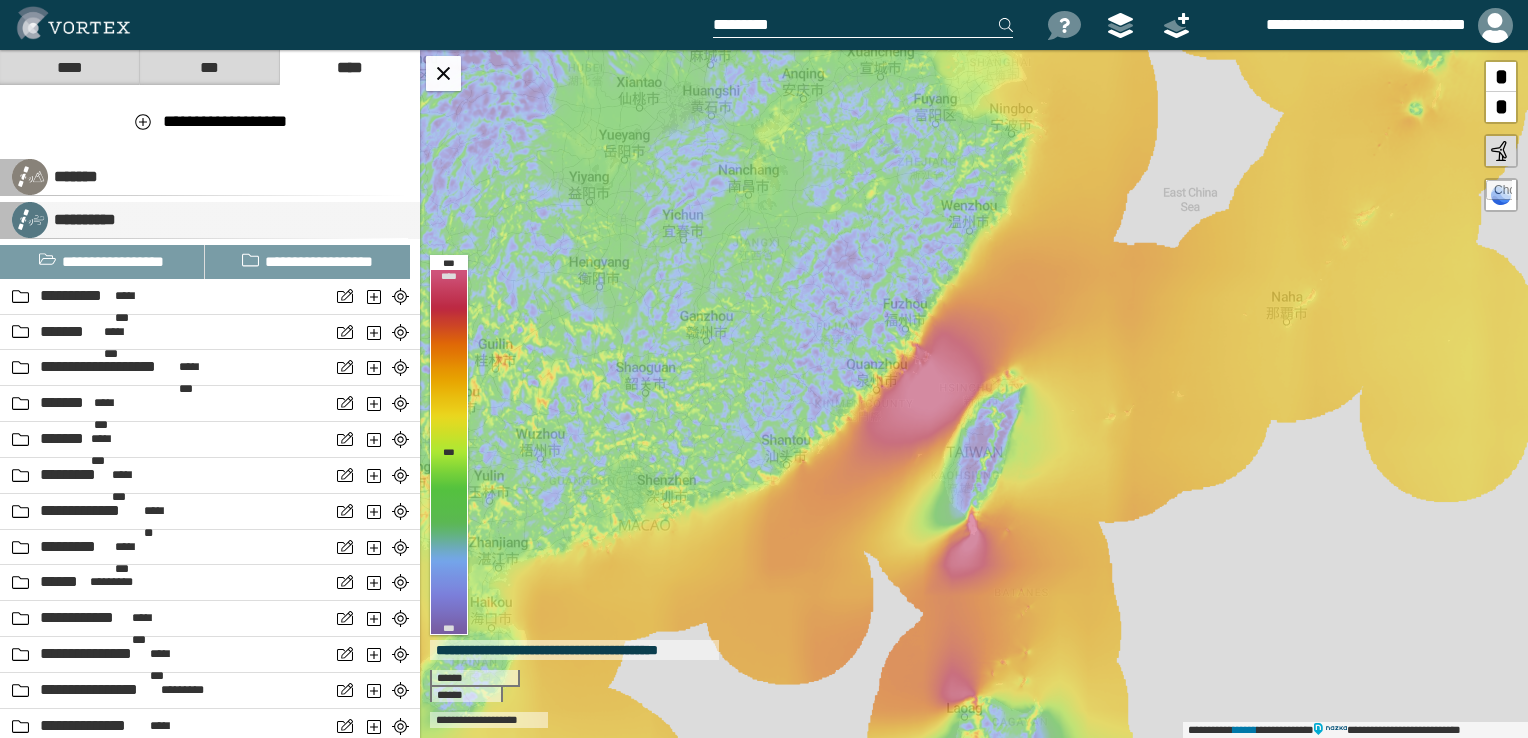 select on "**" 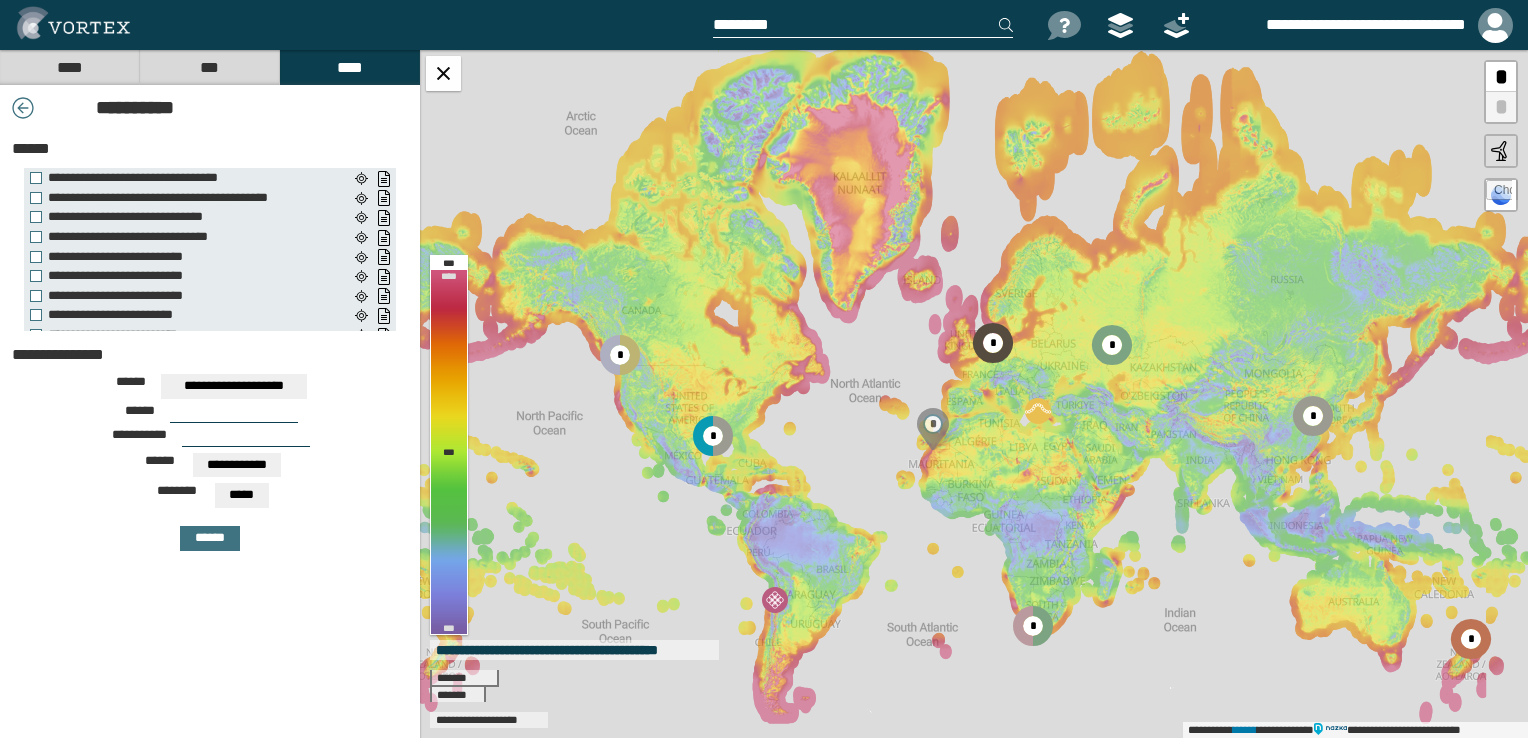 scroll, scrollTop: 400, scrollLeft: 0, axis: vertical 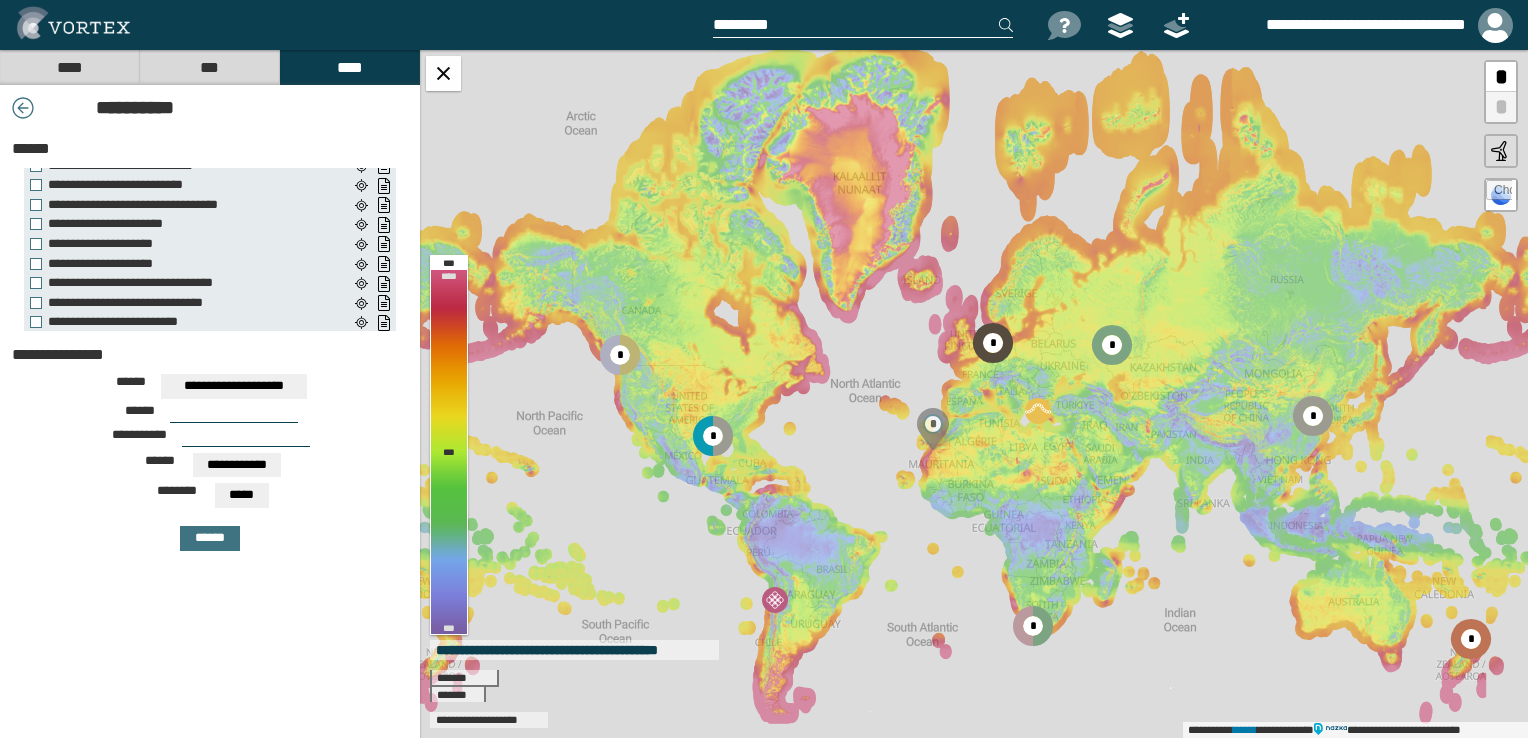 click on "**********" at bounding box center (234, 386) 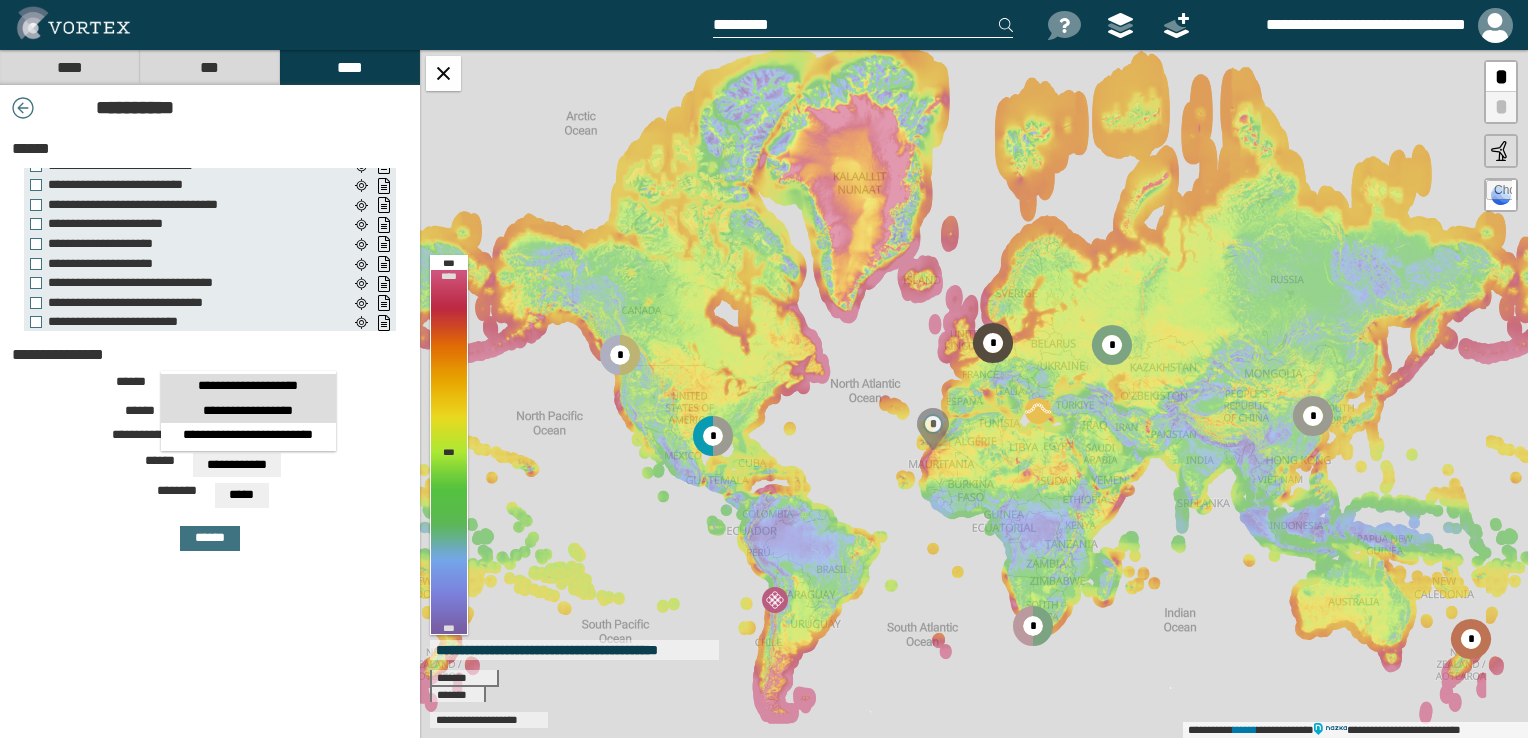 click on "**********" at bounding box center [248, 411] 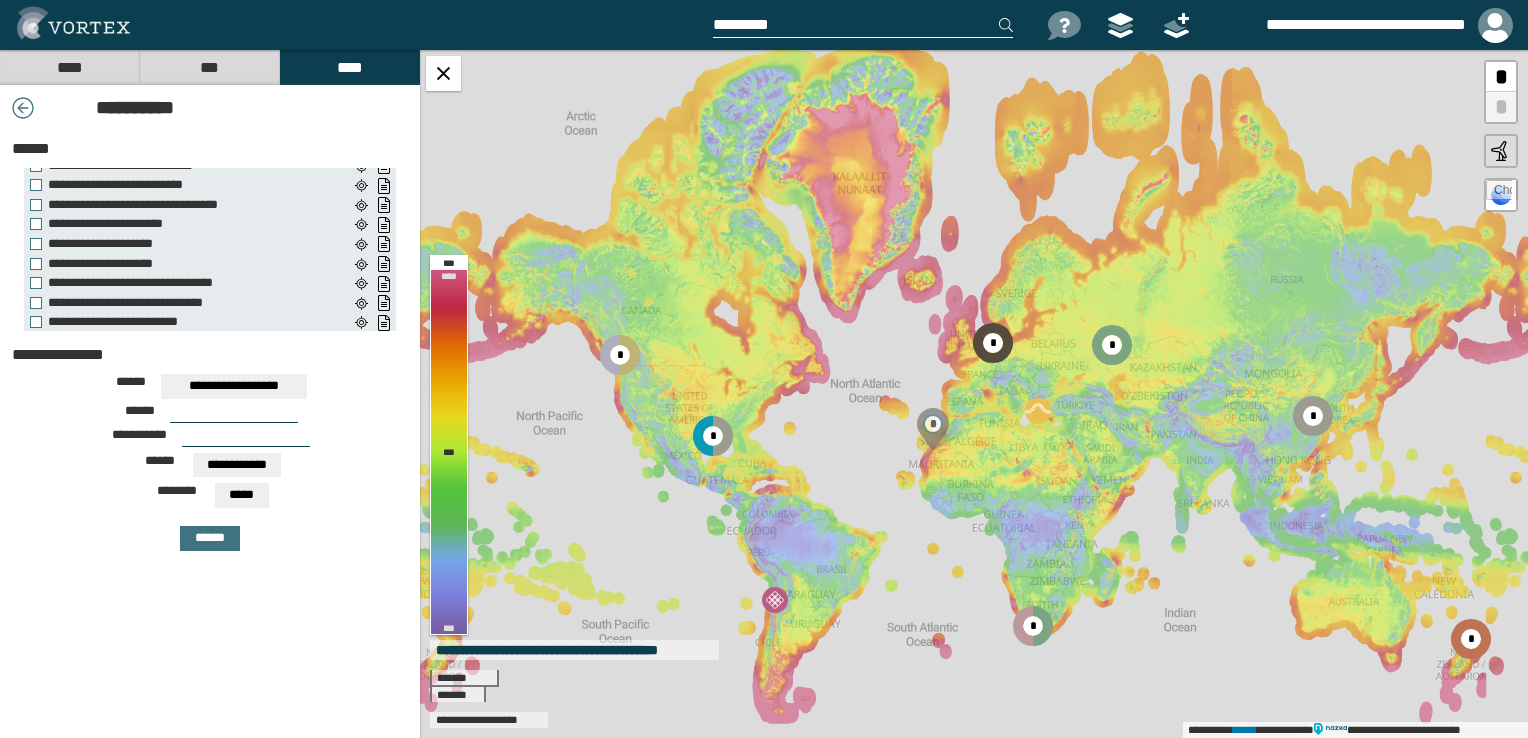 click on "**********" at bounding box center (210, 434) 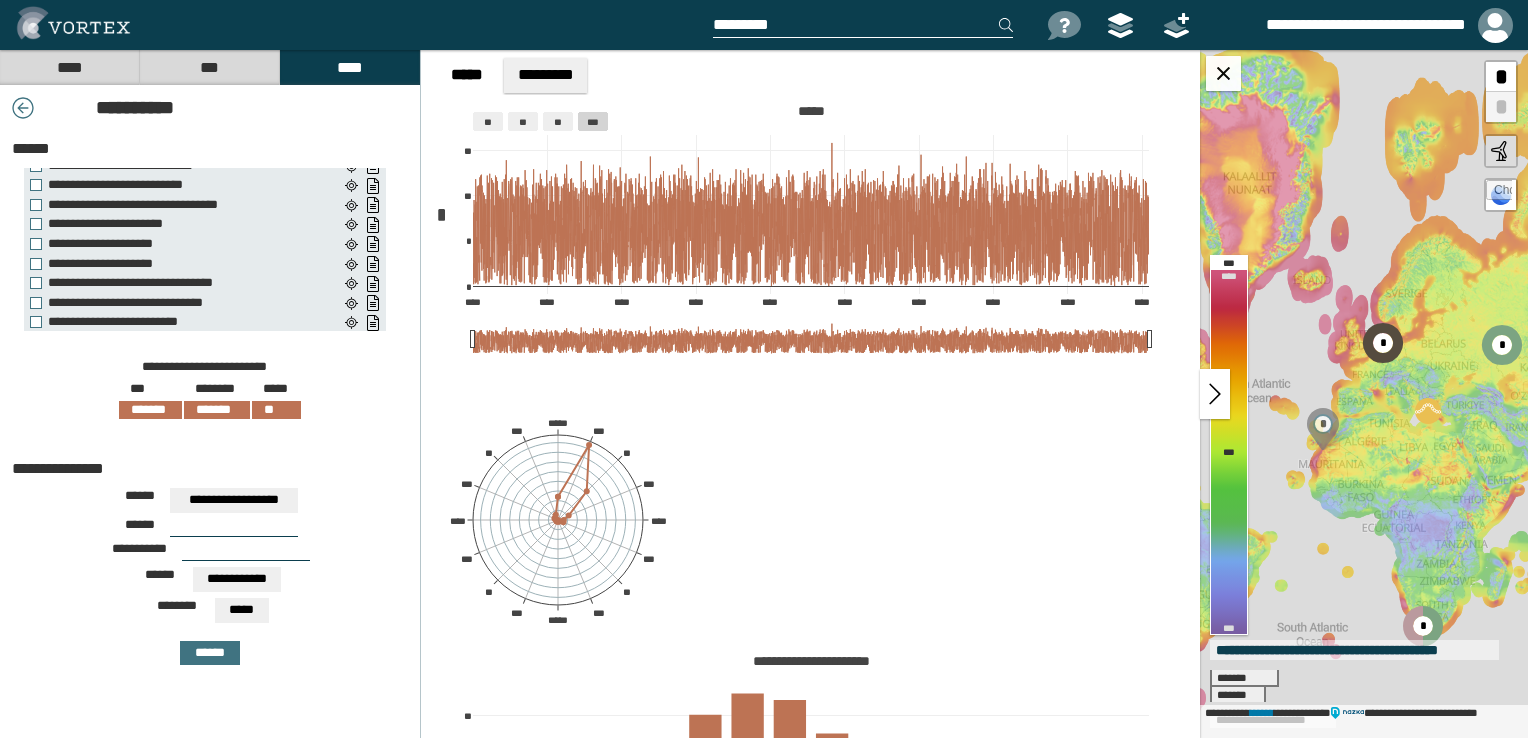 paste on "**********" 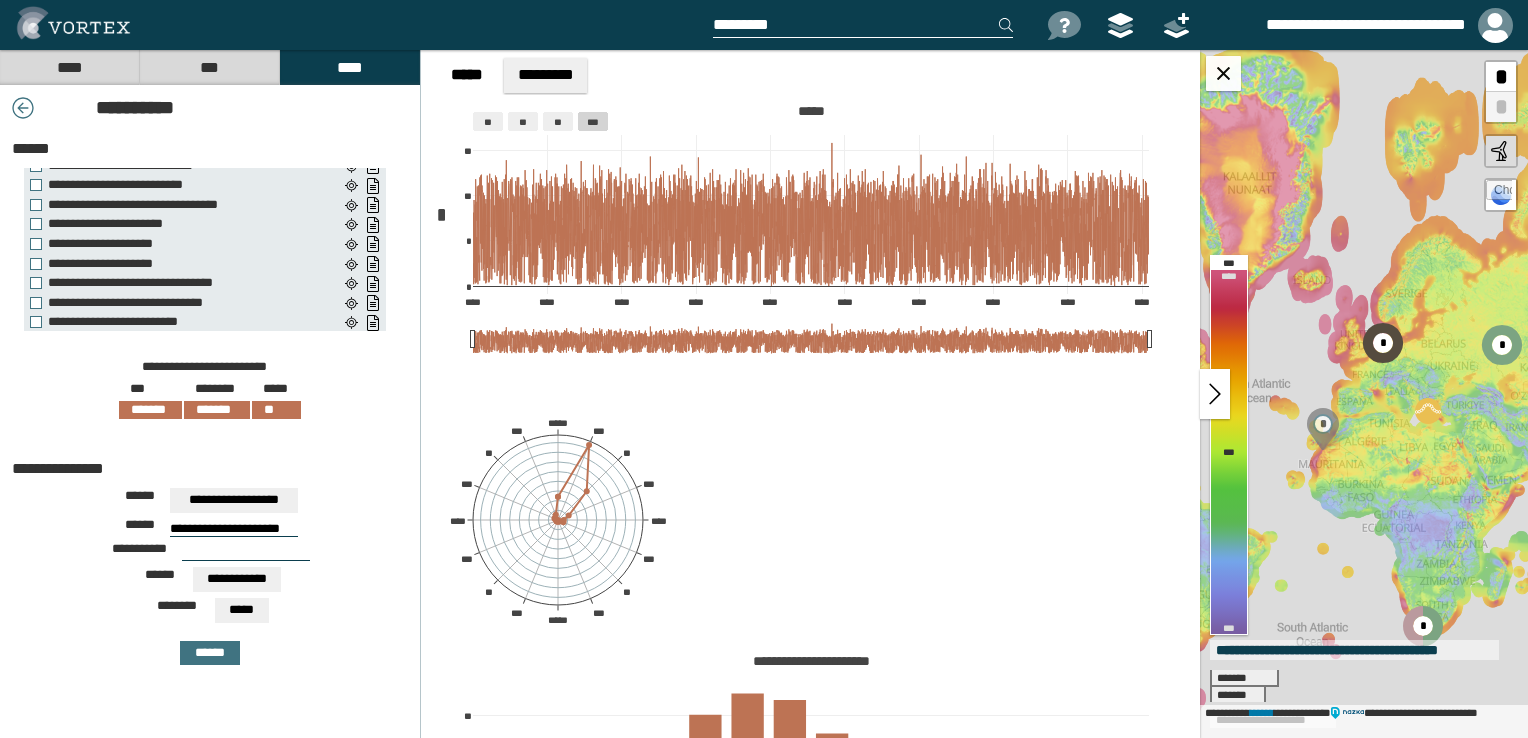 type on "**********" 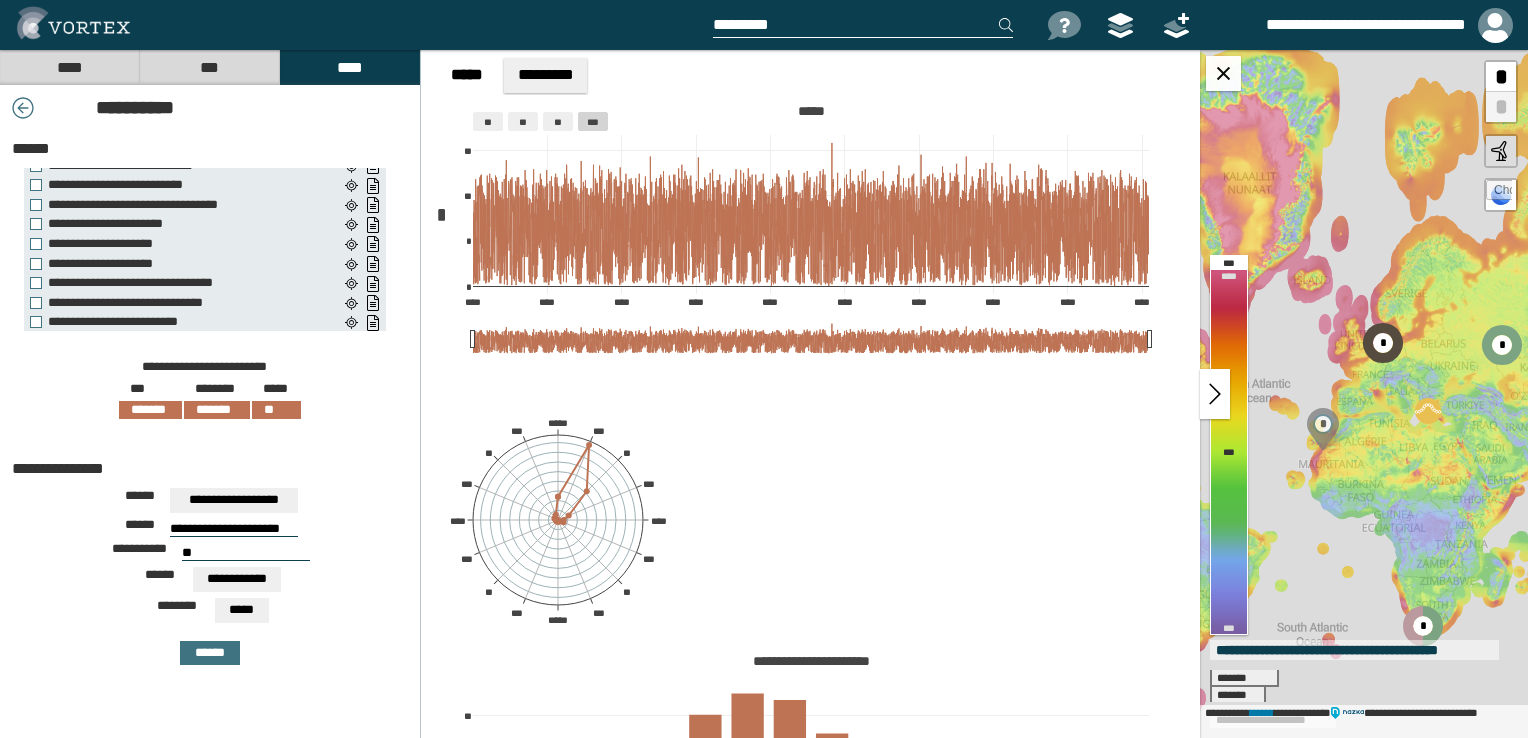type on "**" 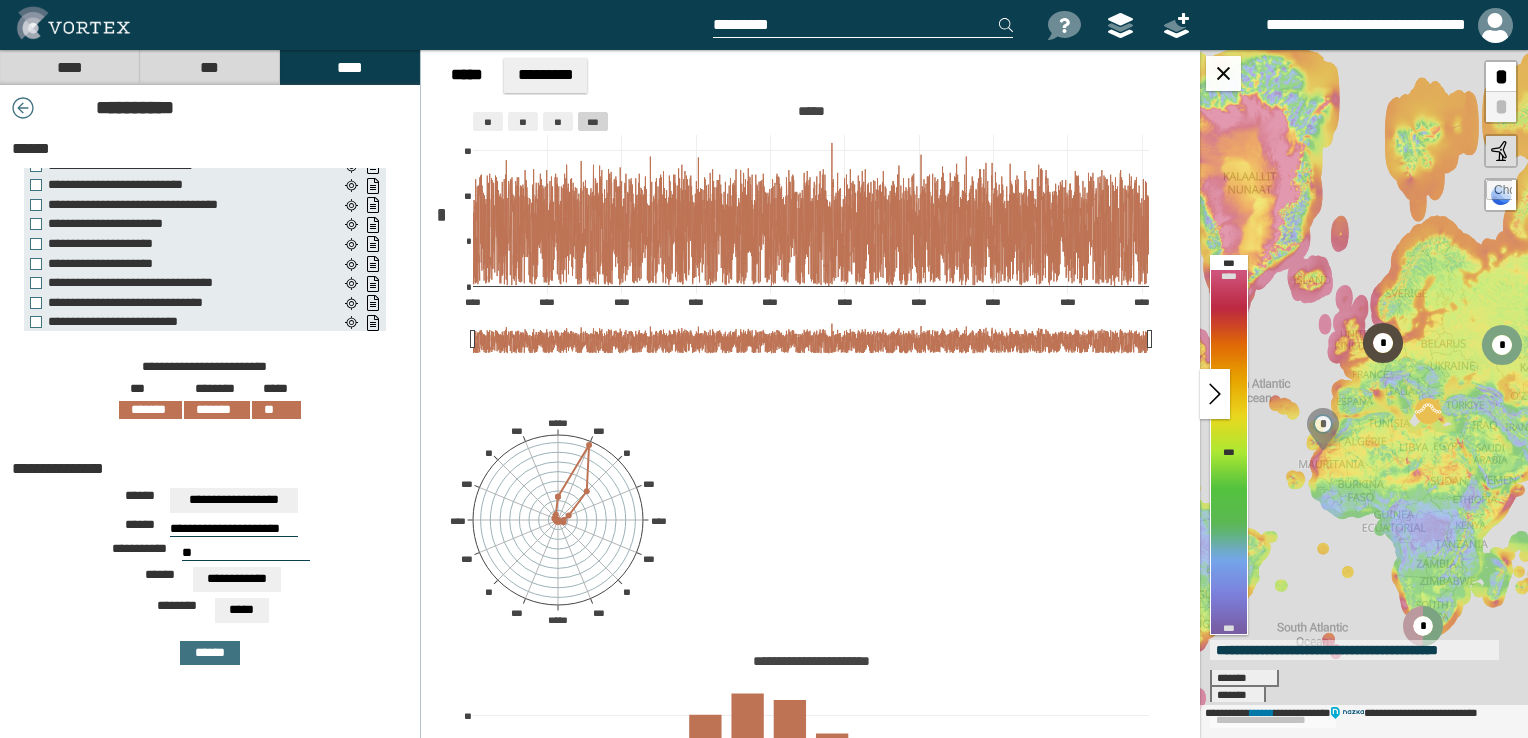 click on "**********" at bounding box center [210, 304] 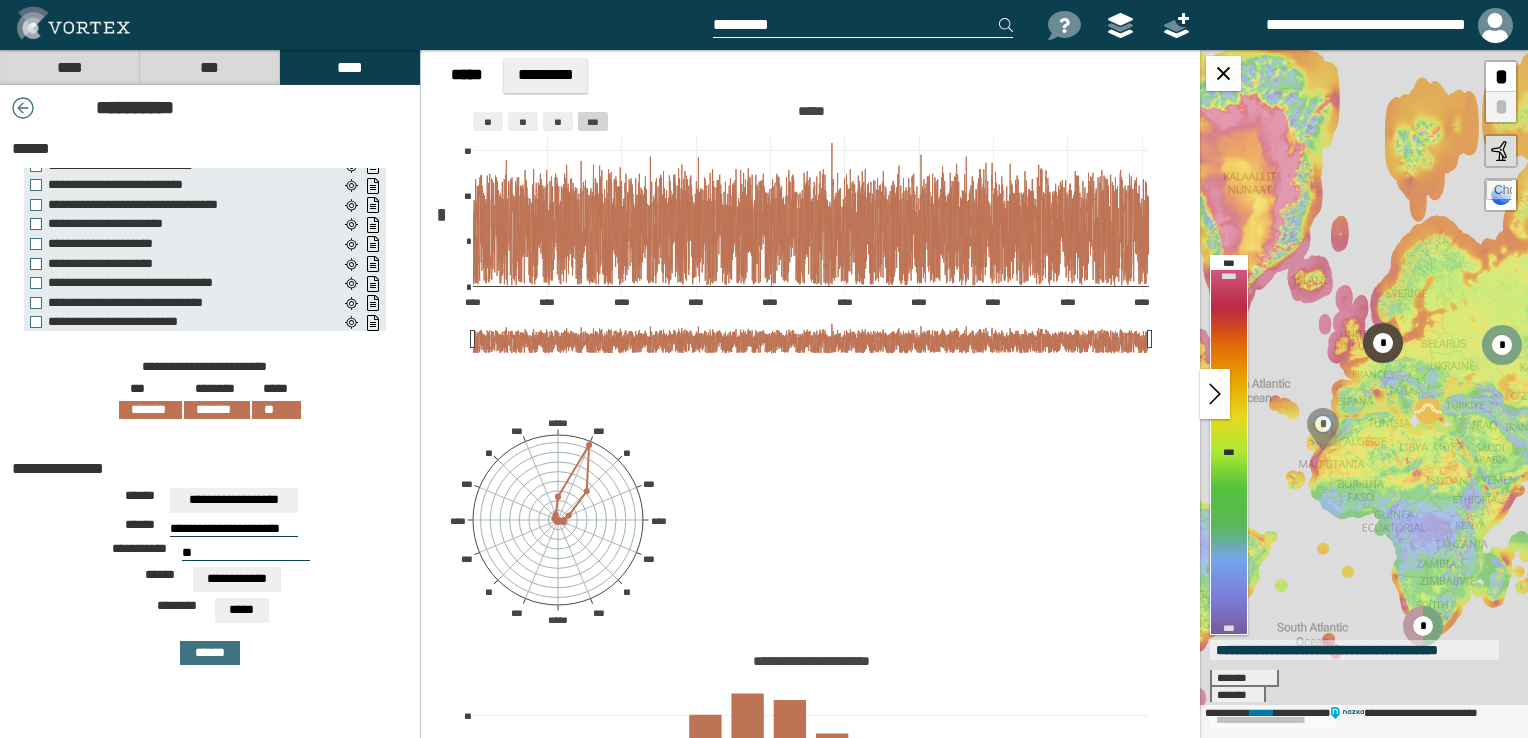 click on "**********" at bounding box center (234, 529) 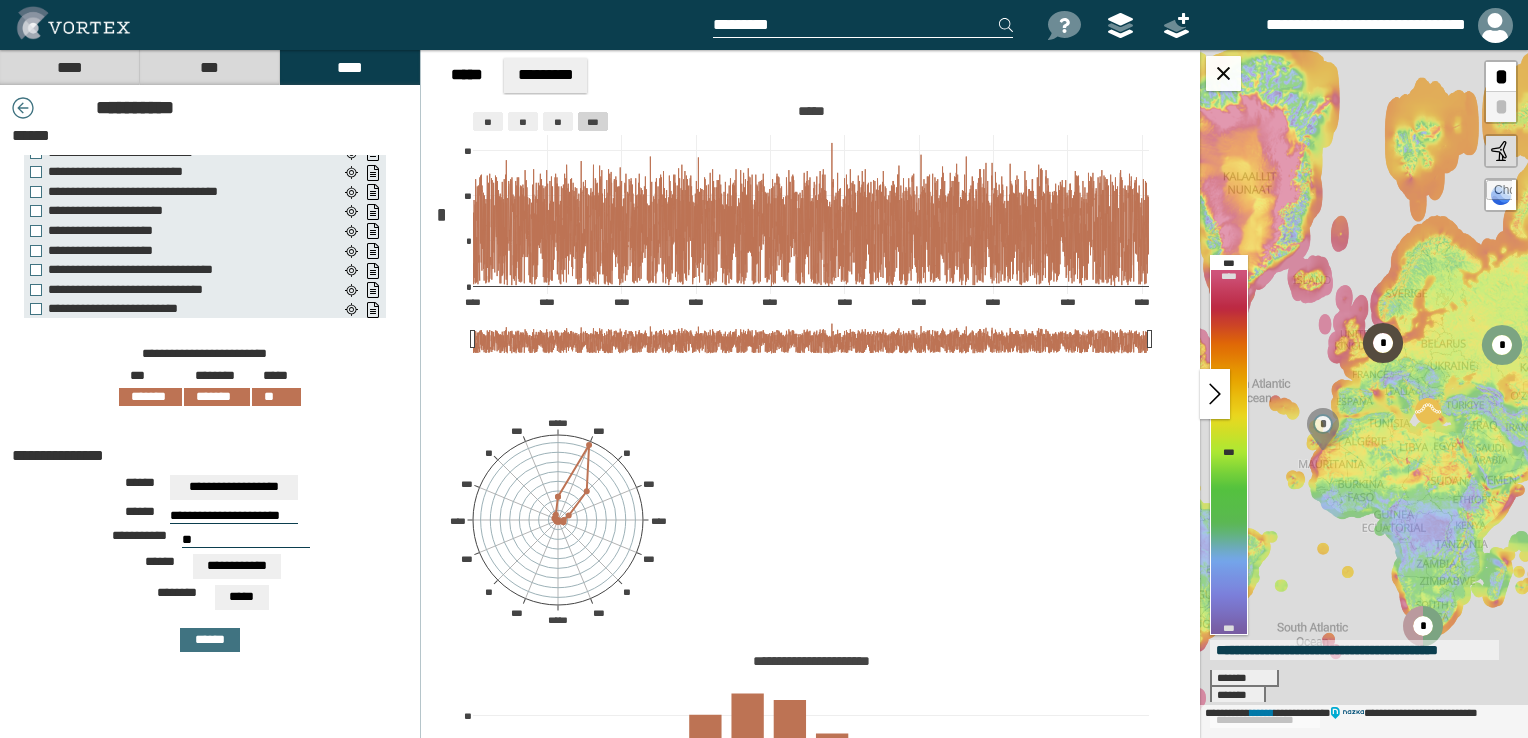 scroll, scrollTop: 0, scrollLeft: 0, axis: both 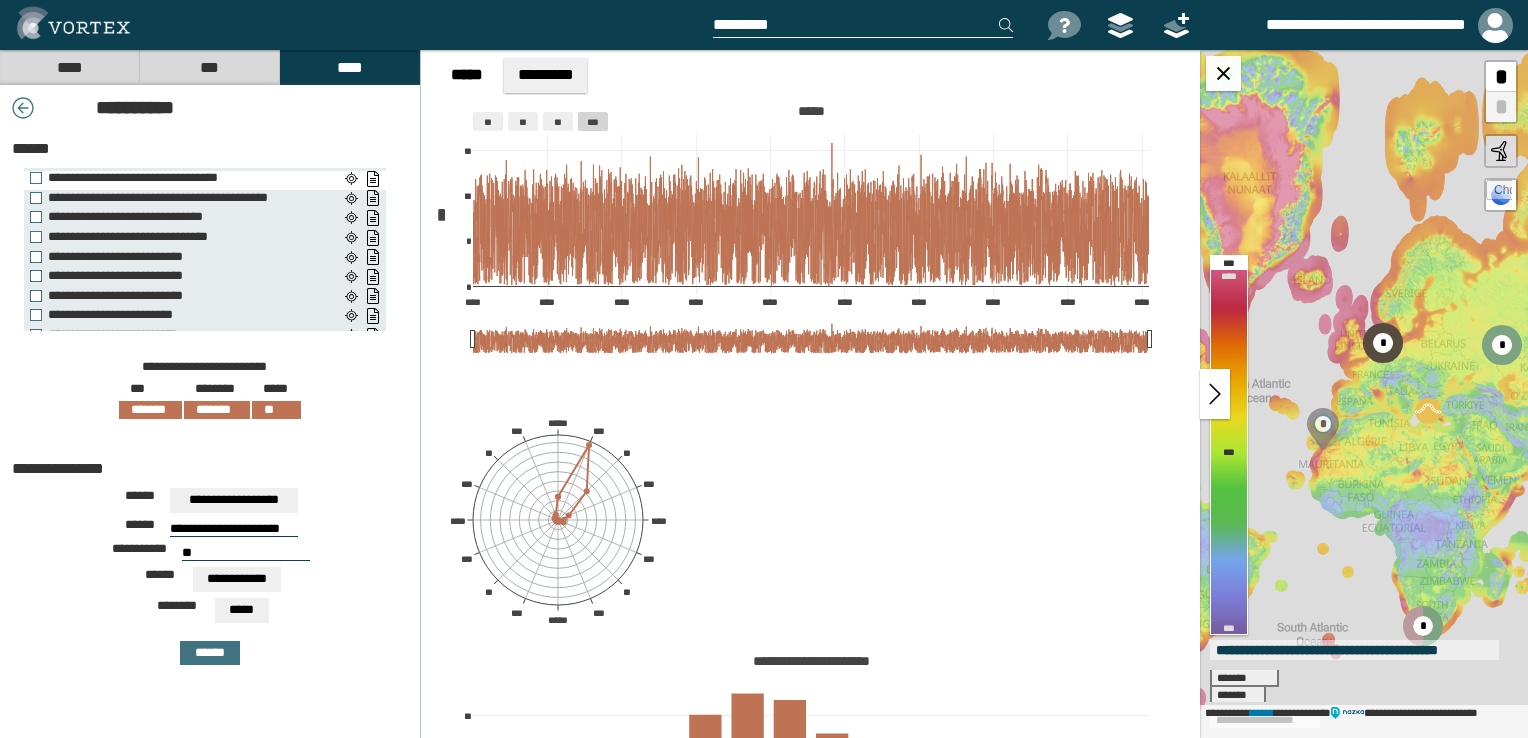 click on "**********" at bounding box center (179, 178) 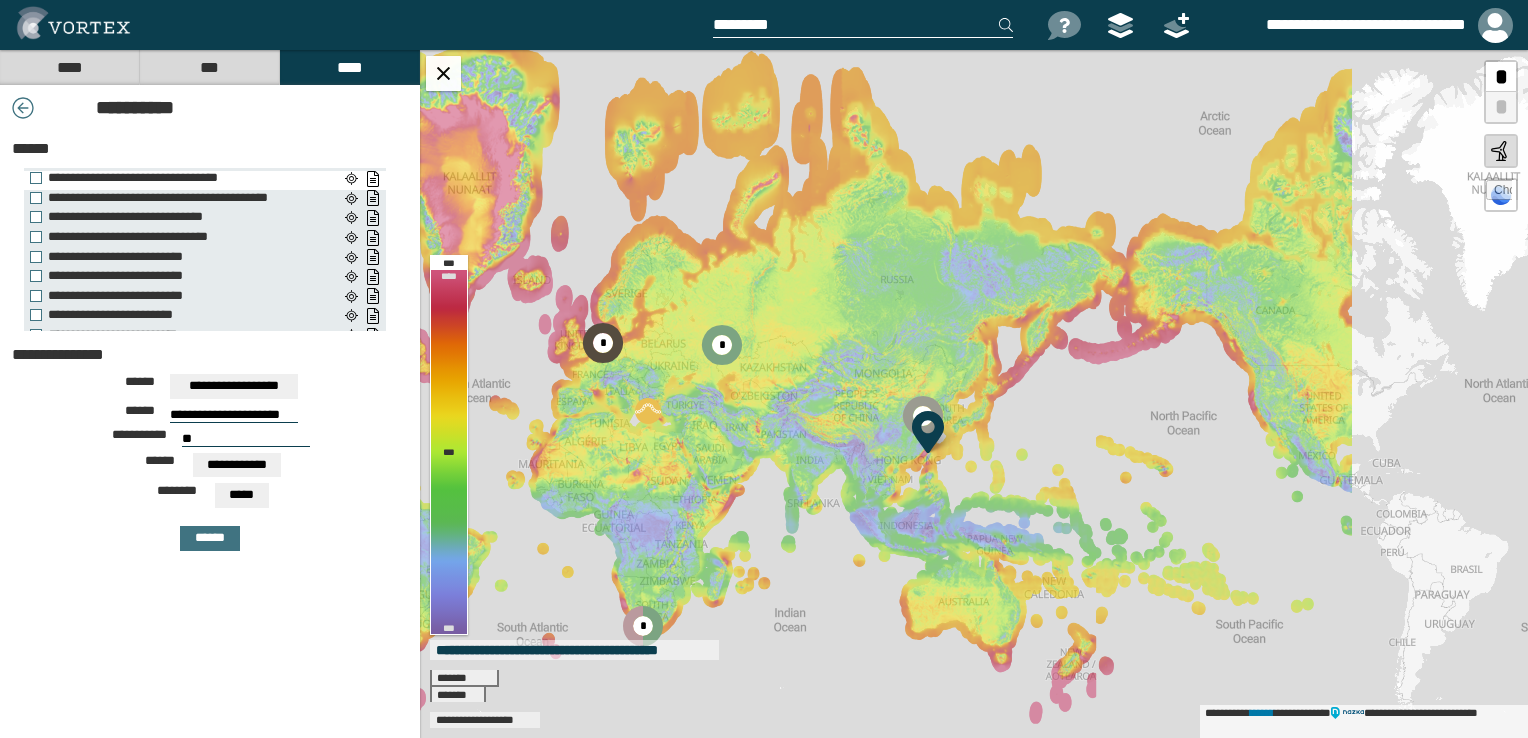 click on "**********" at bounding box center (205, 181) 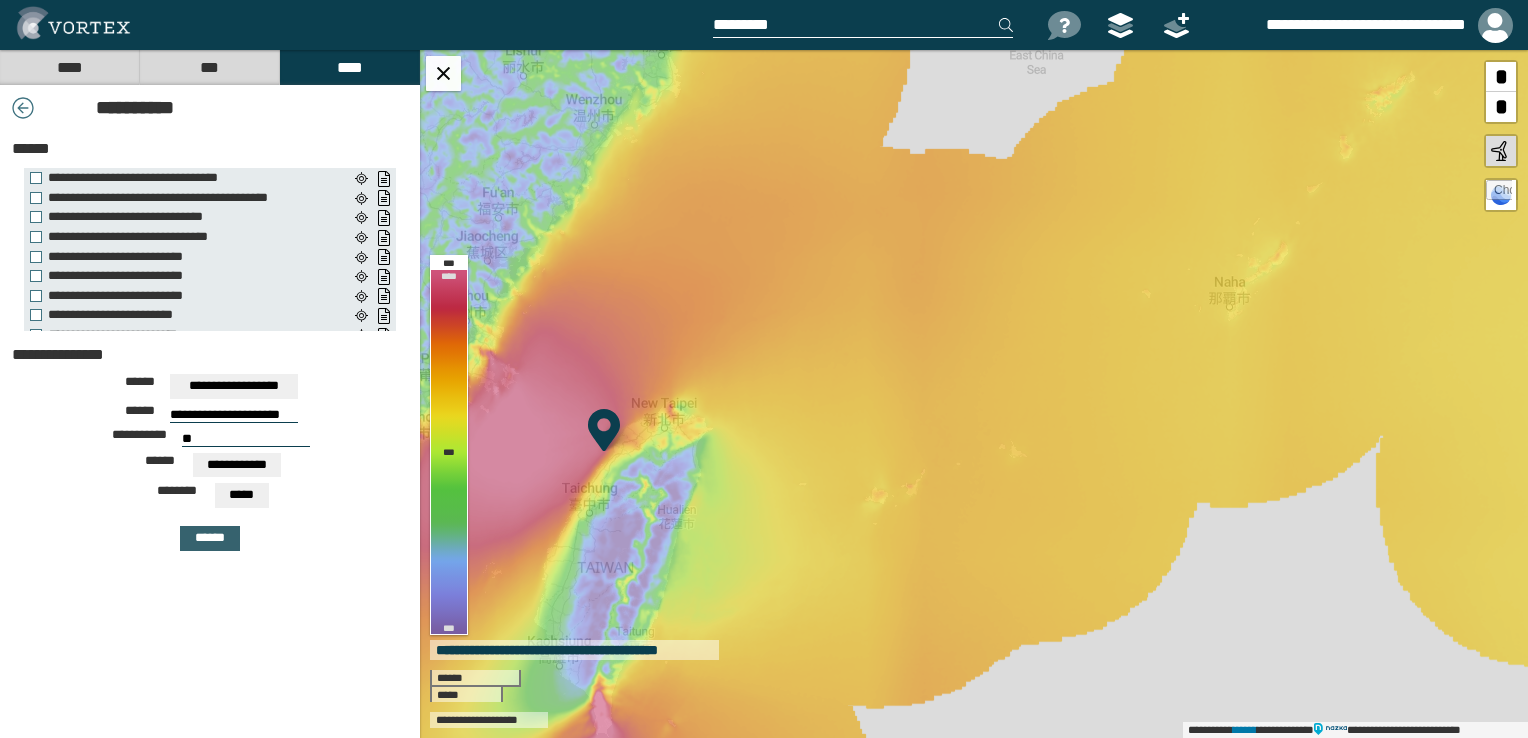 click on "******" at bounding box center (210, 538) 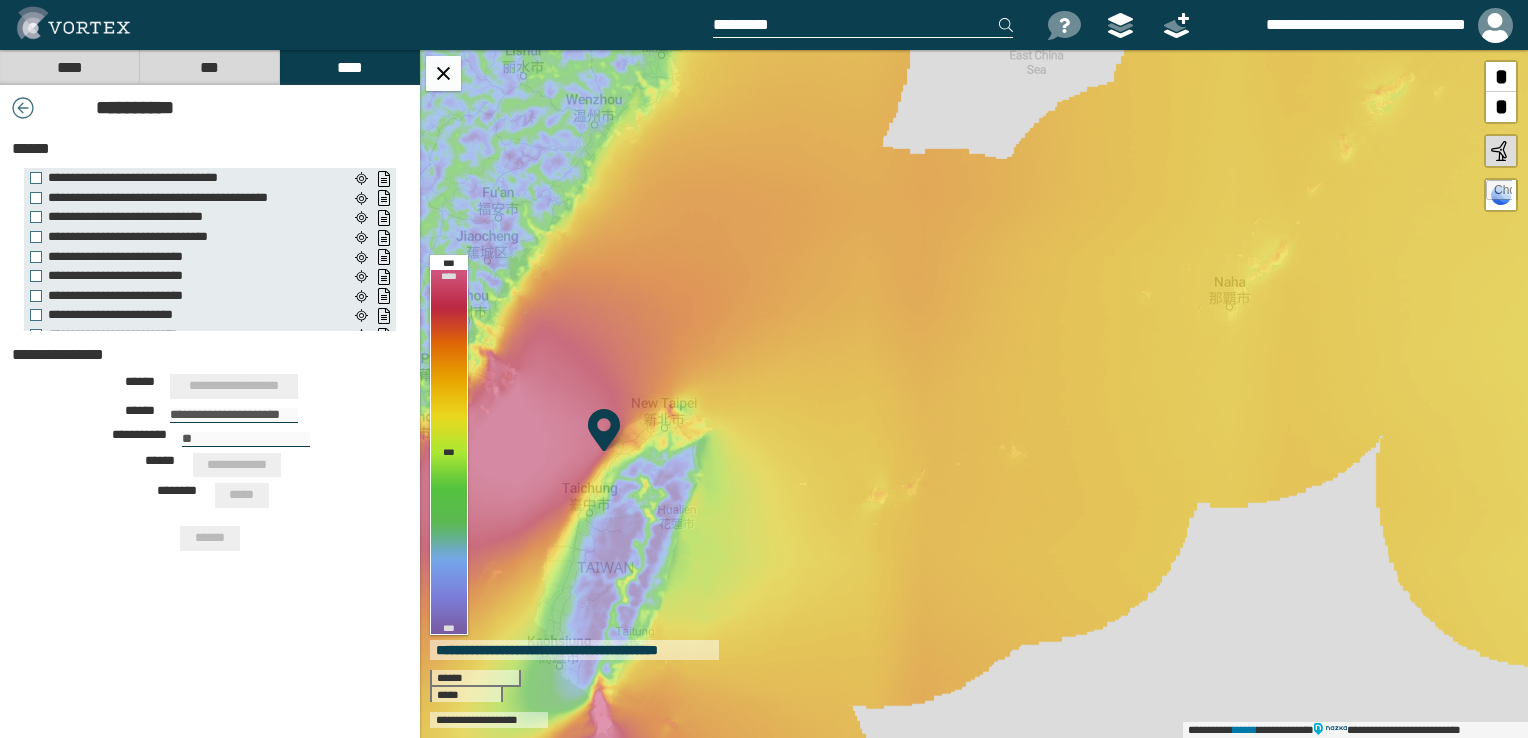 type 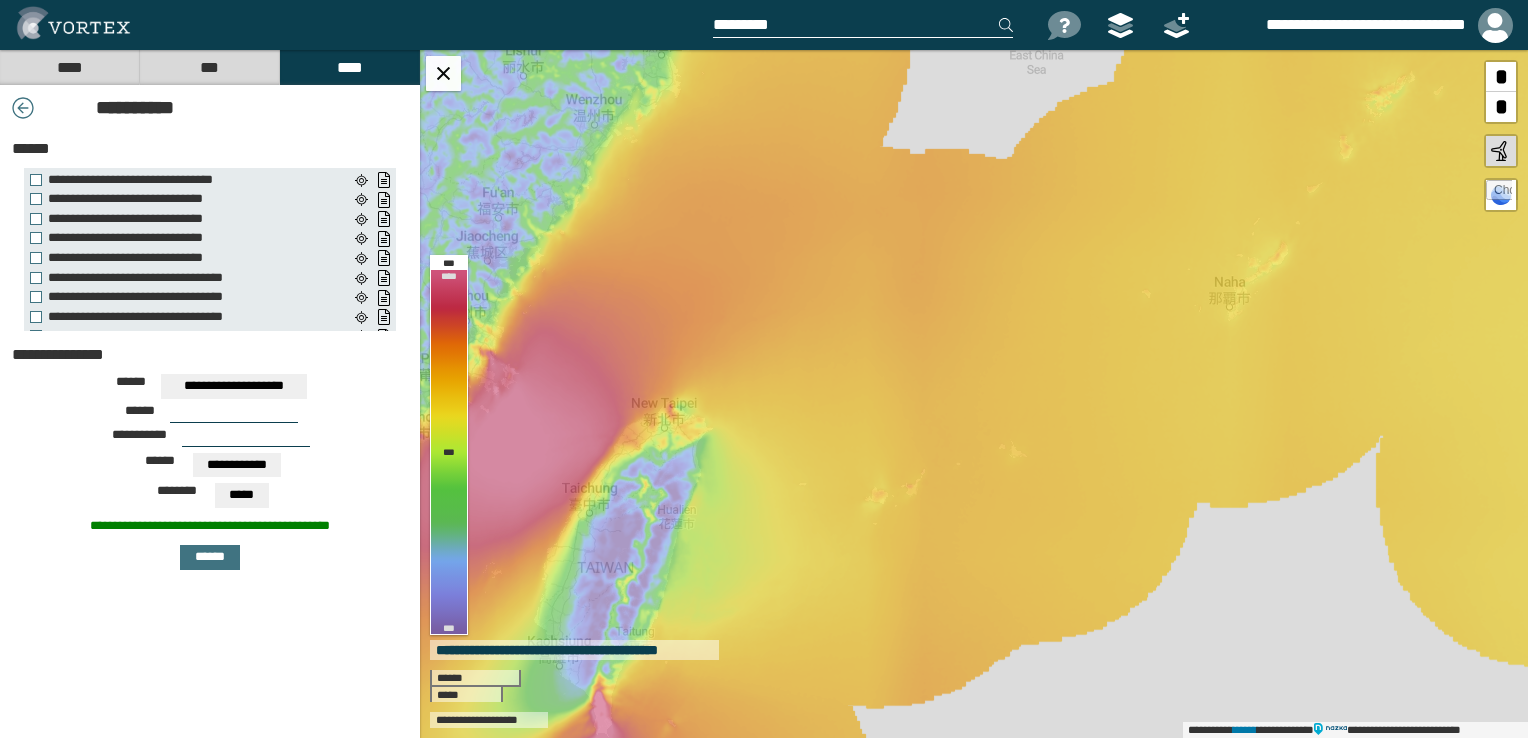 scroll, scrollTop: 700, scrollLeft: 0, axis: vertical 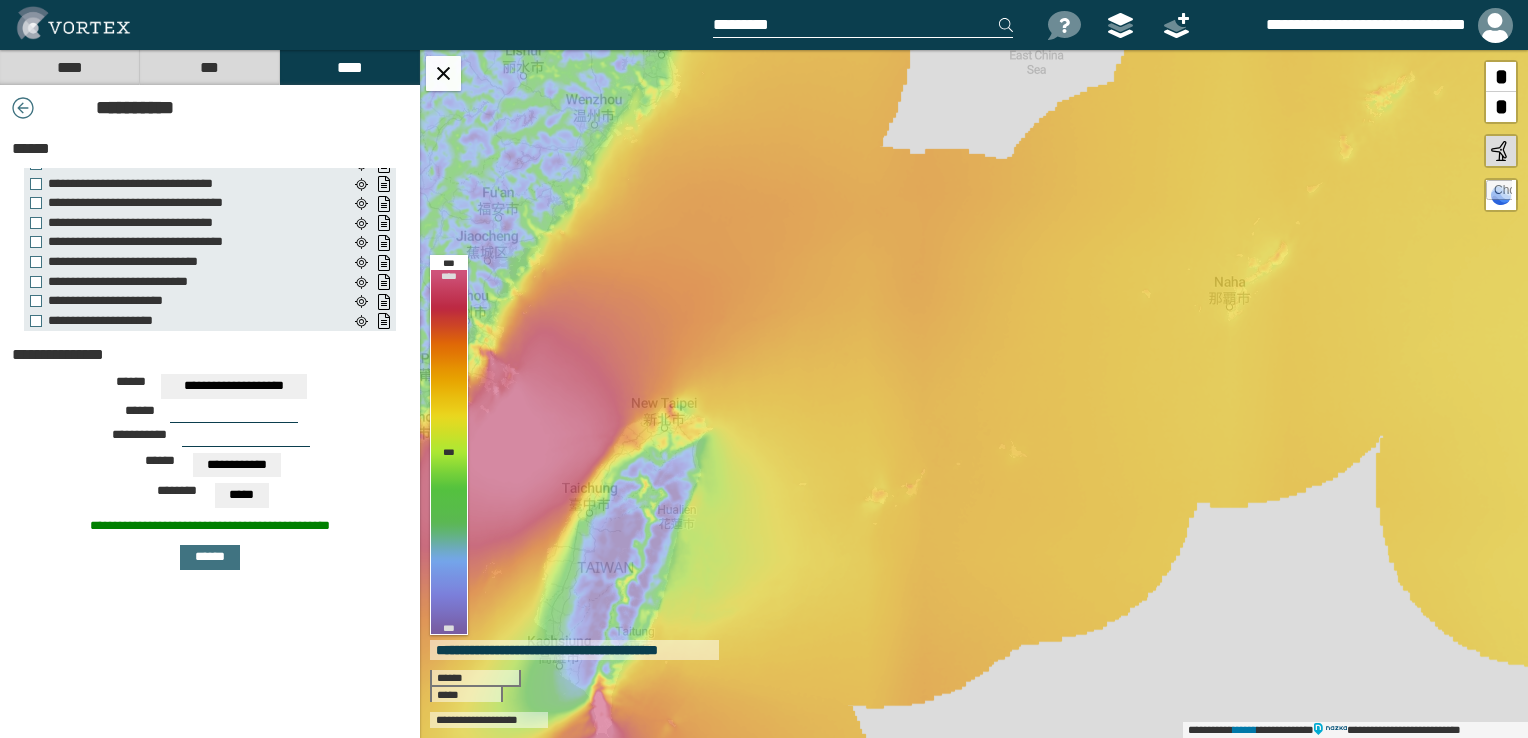 click on "****" at bounding box center [69, 67] 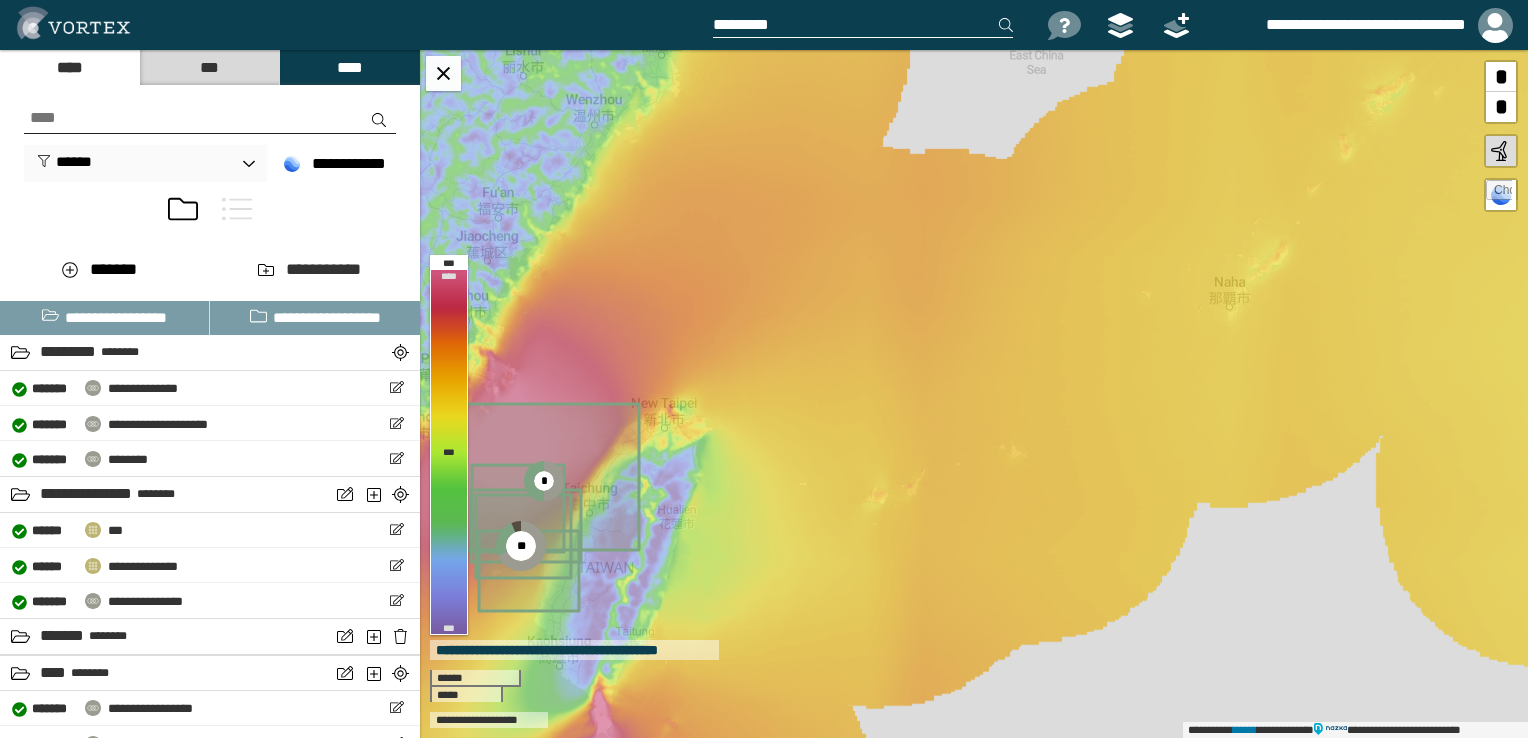 click on "**********" at bounding box center (105, 318) 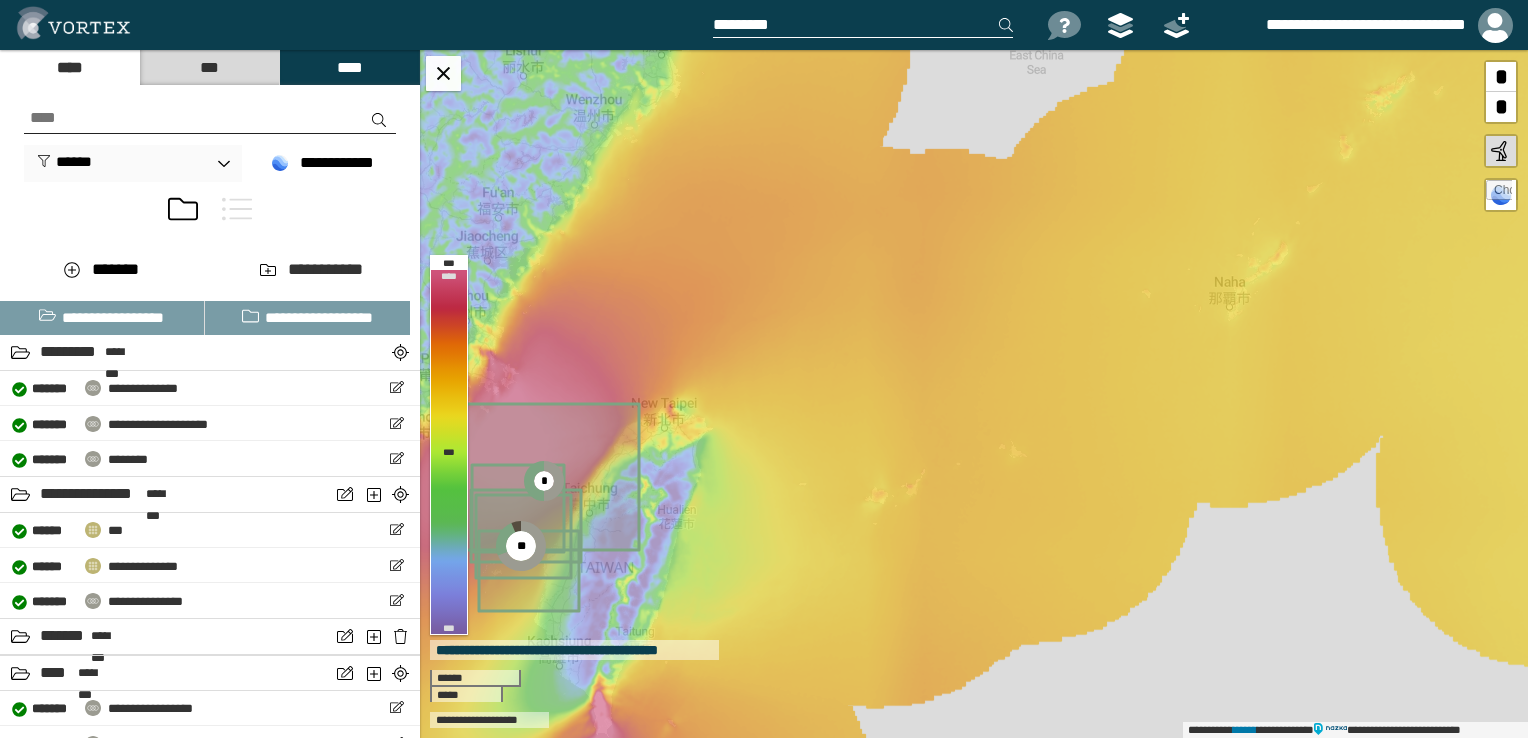 scroll, scrollTop: 12328, scrollLeft: 0, axis: vertical 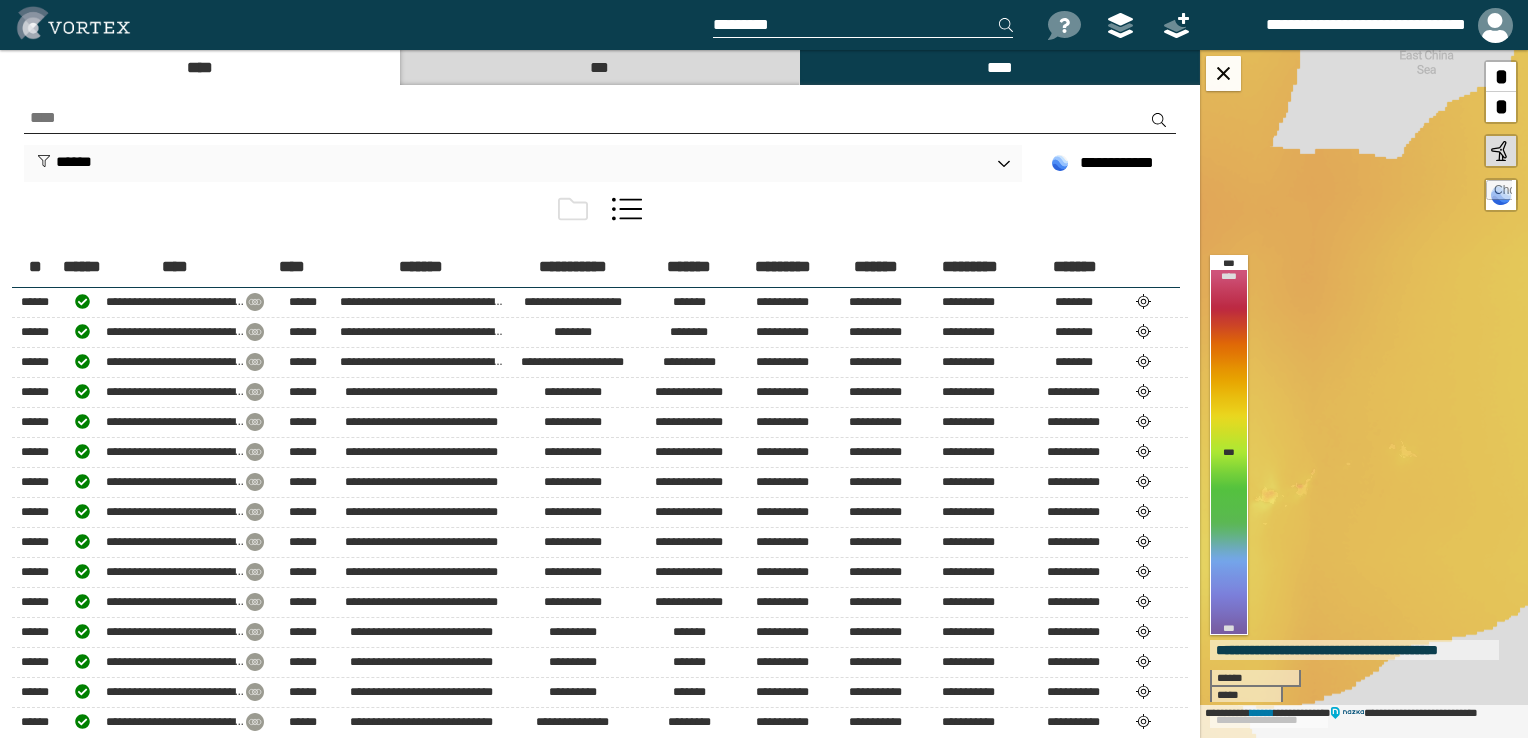 click on "****" at bounding box center (999, 67) 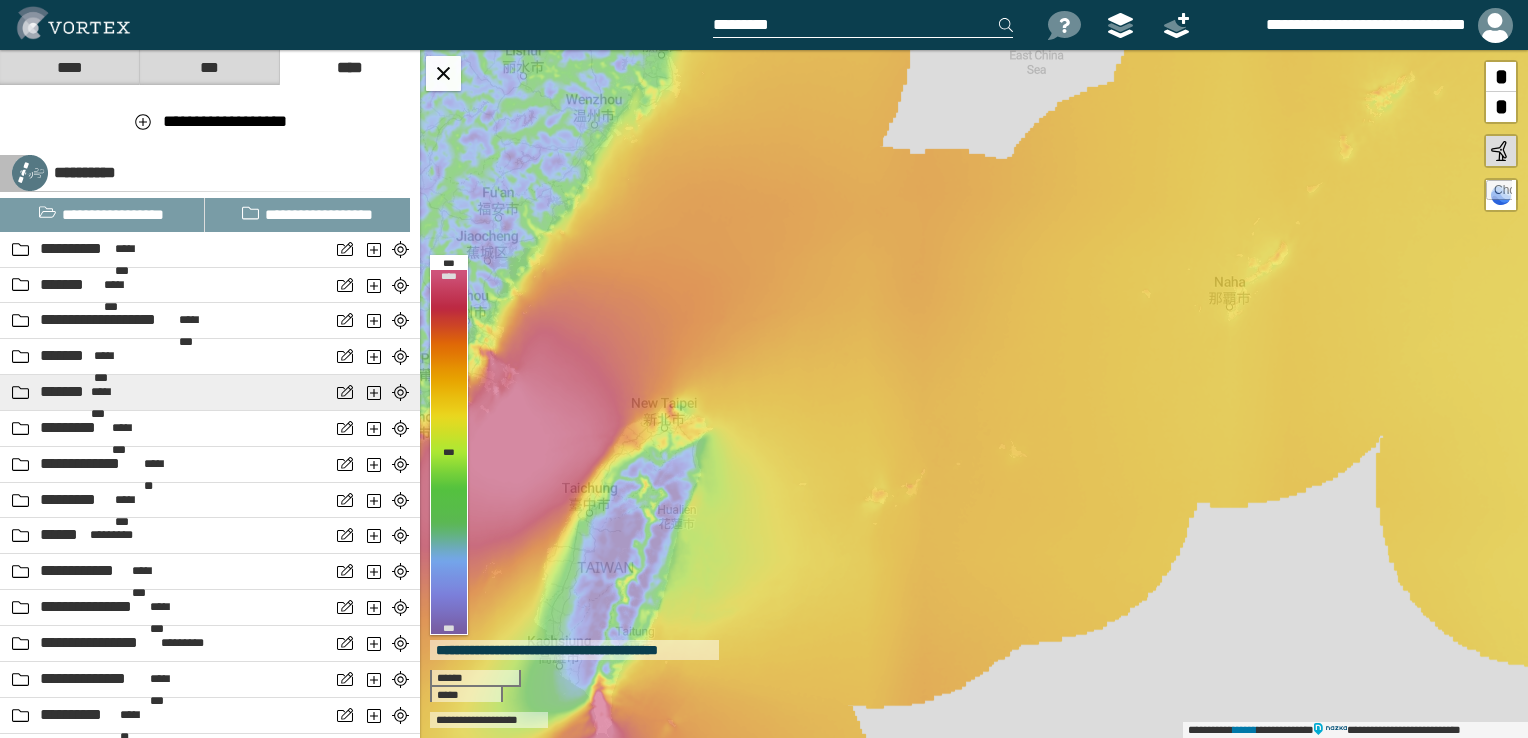 scroll, scrollTop: 0, scrollLeft: 0, axis: both 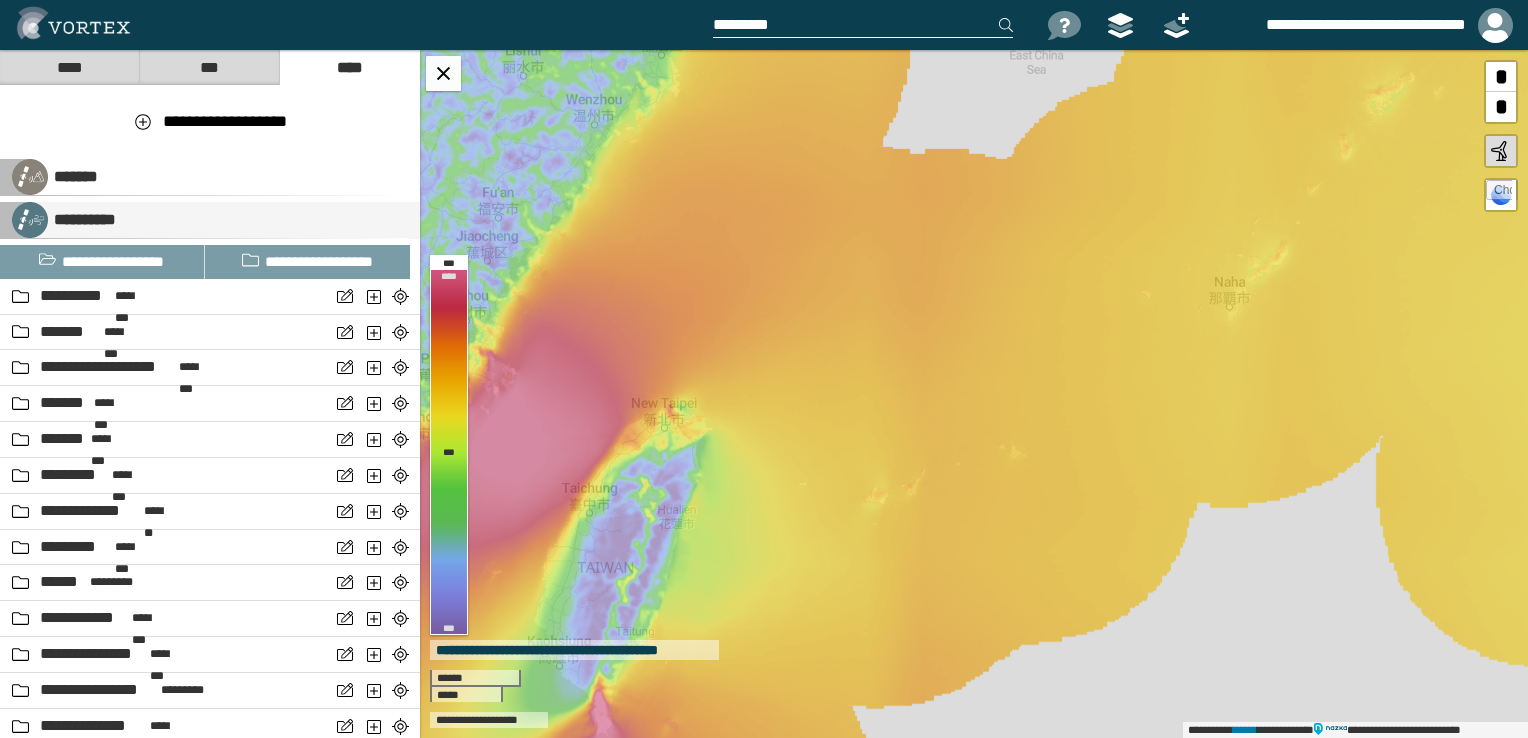 click on "**********" at bounding box center [82, 219] 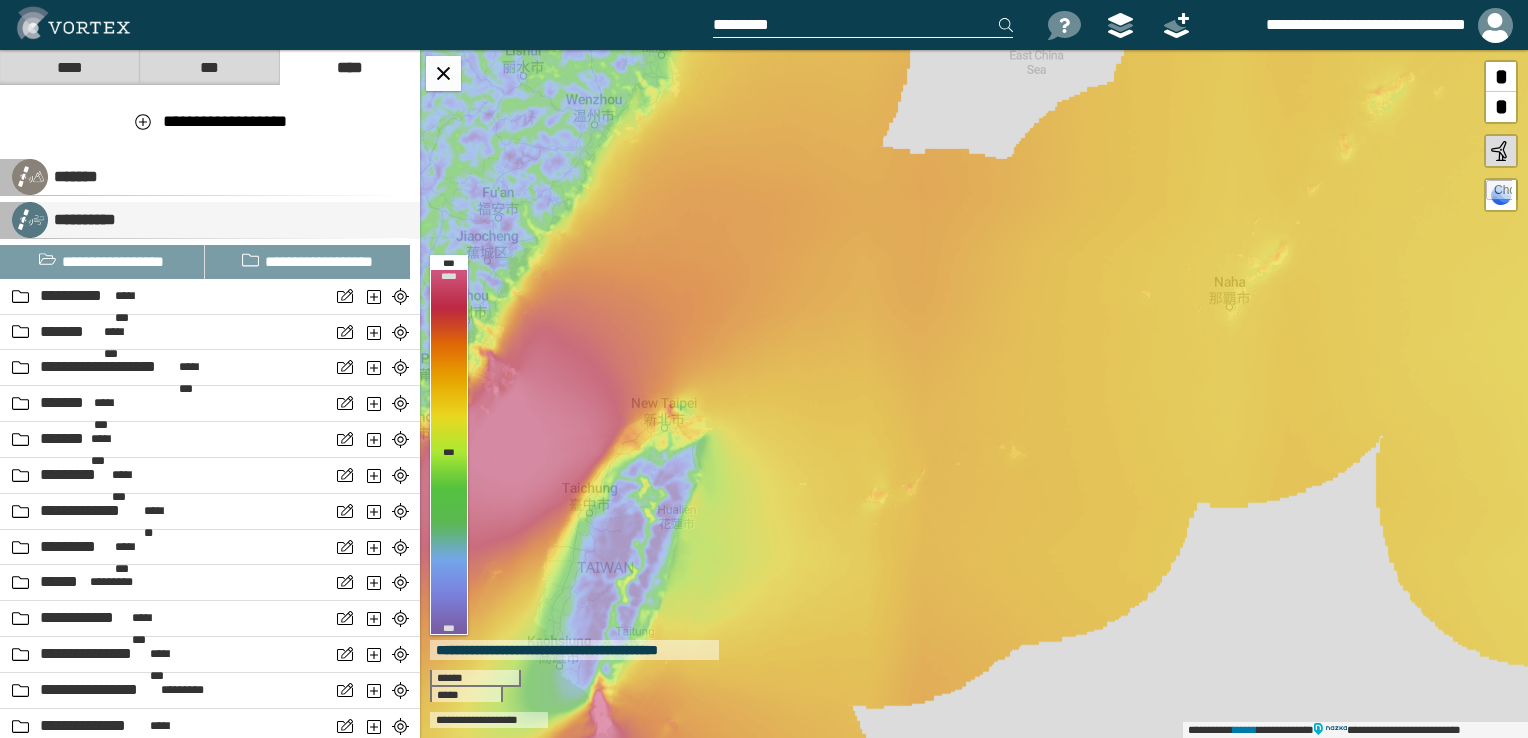 select on "**" 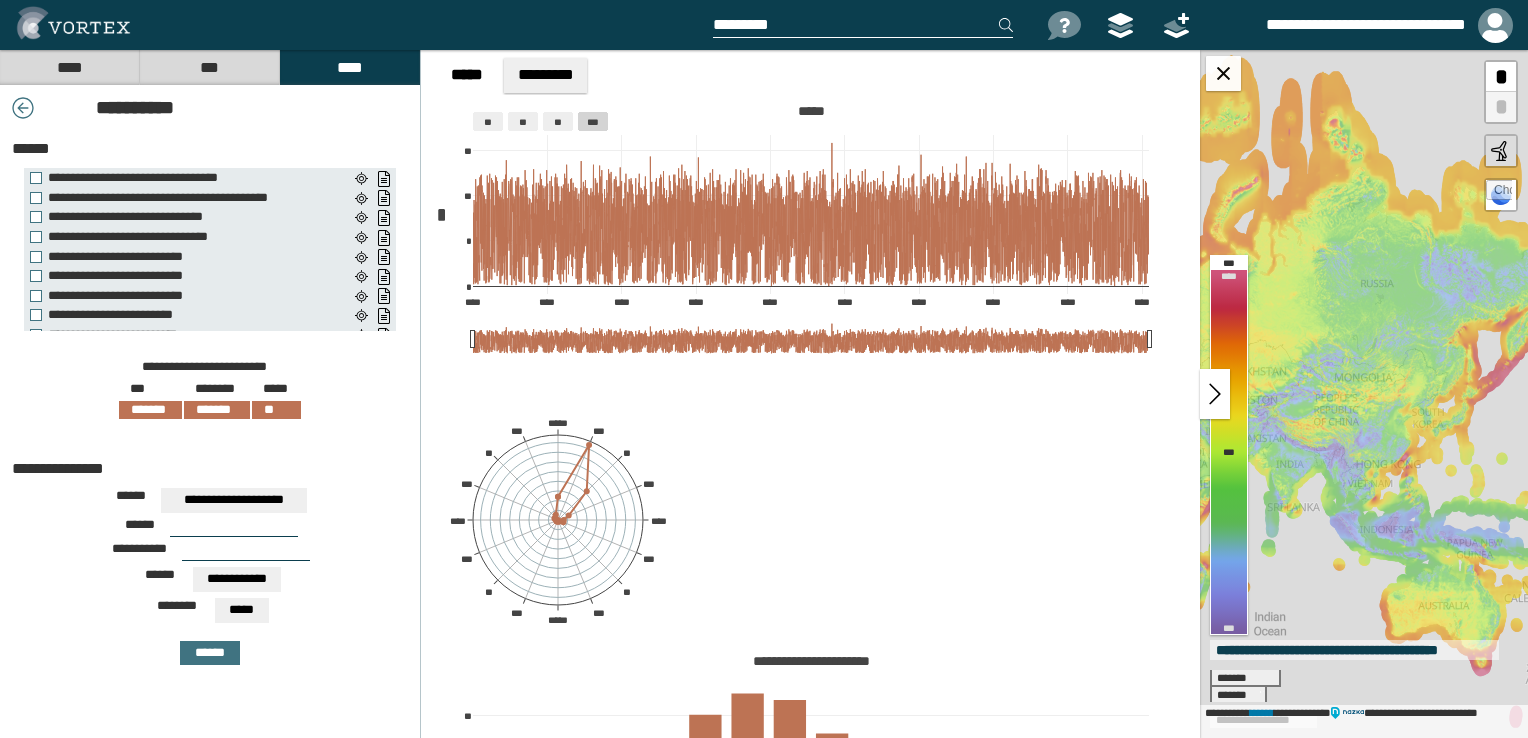 drag, startPoint x: 1401, startPoint y: 490, endPoint x: 1105, endPoint y: 491, distance: 296.00168 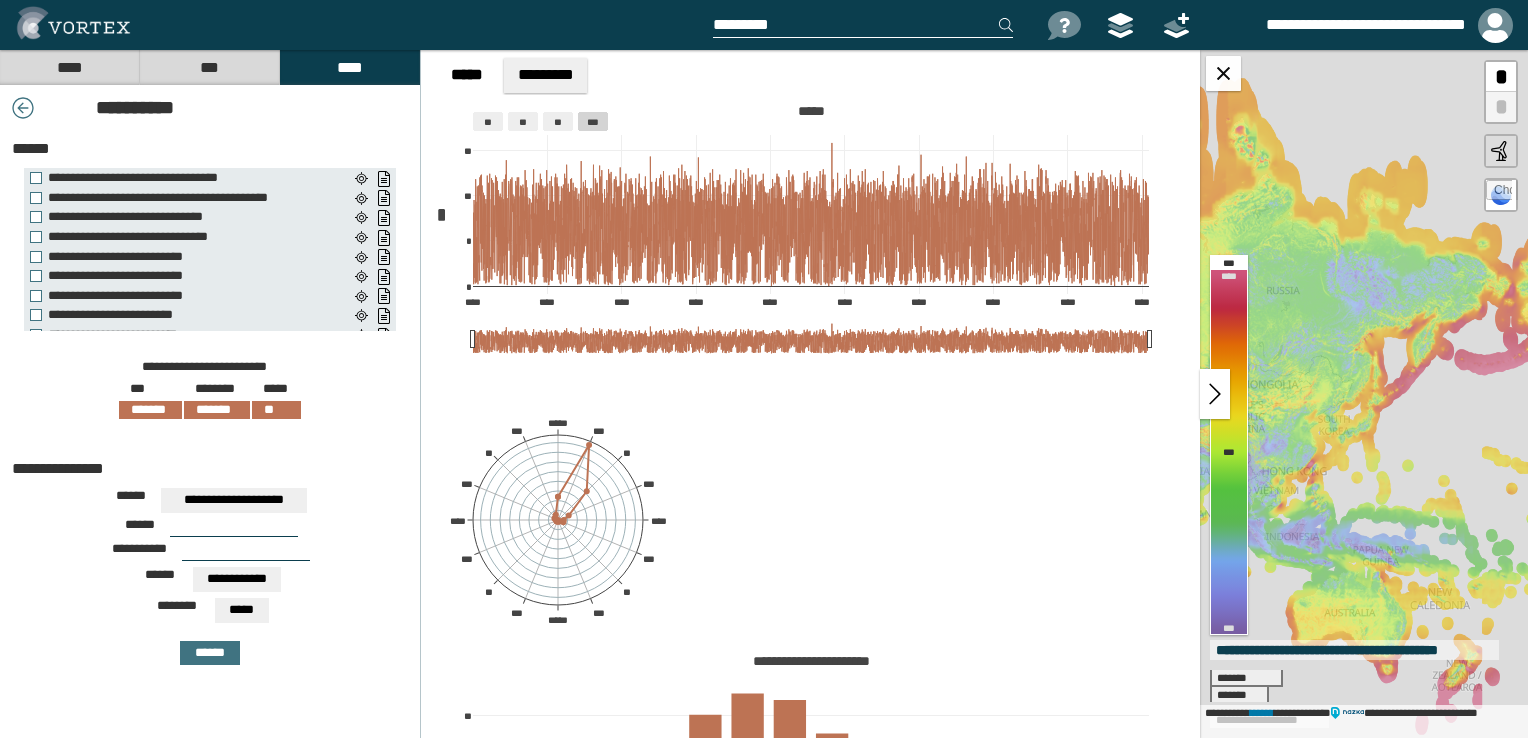 drag, startPoint x: 1506, startPoint y: 491, endPoint x: 1412, endPoint y: 498, distance: 94.26028 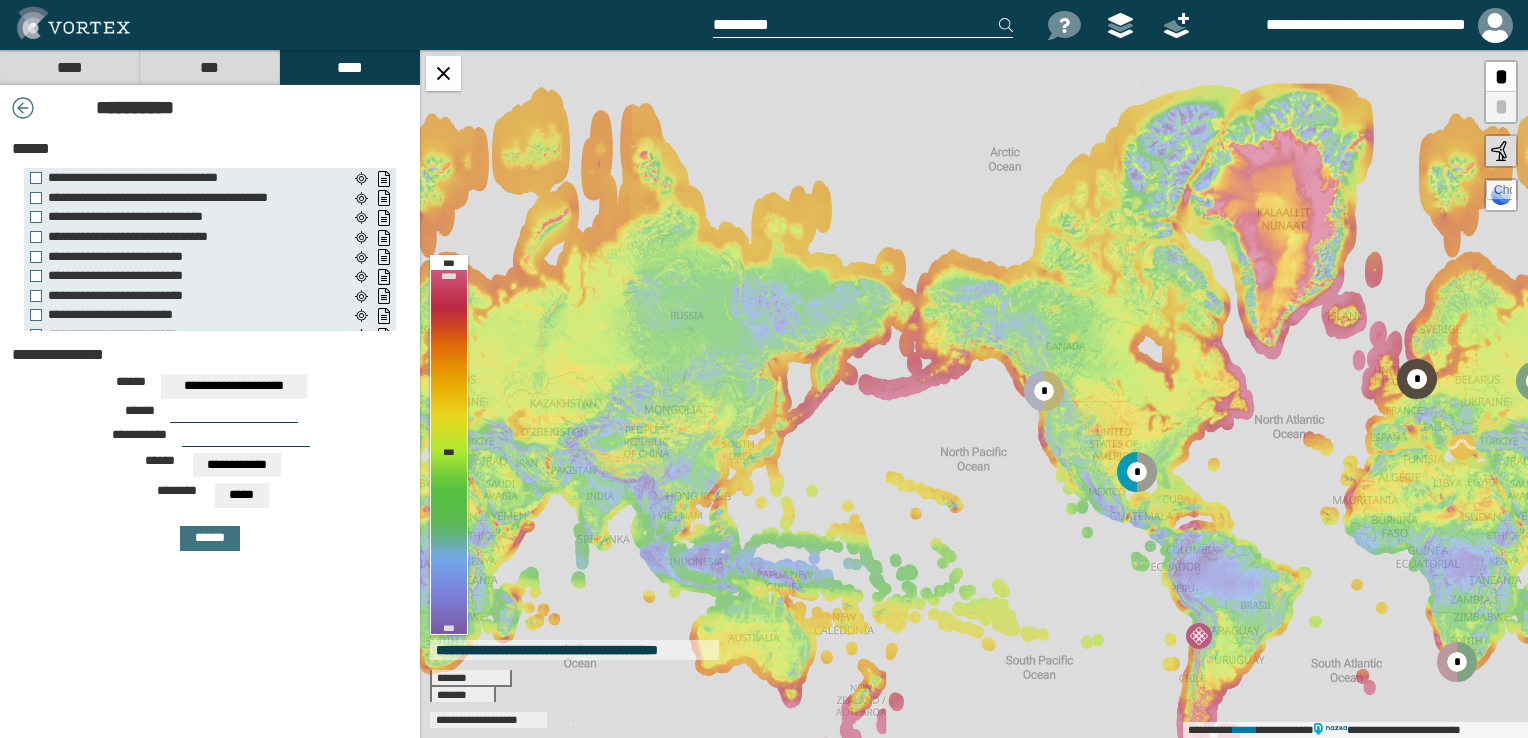 drag, startPoint x: 1468, startPoint y: 433, endPoint x: 1262, endPoint y: 490, distance: 213.7405 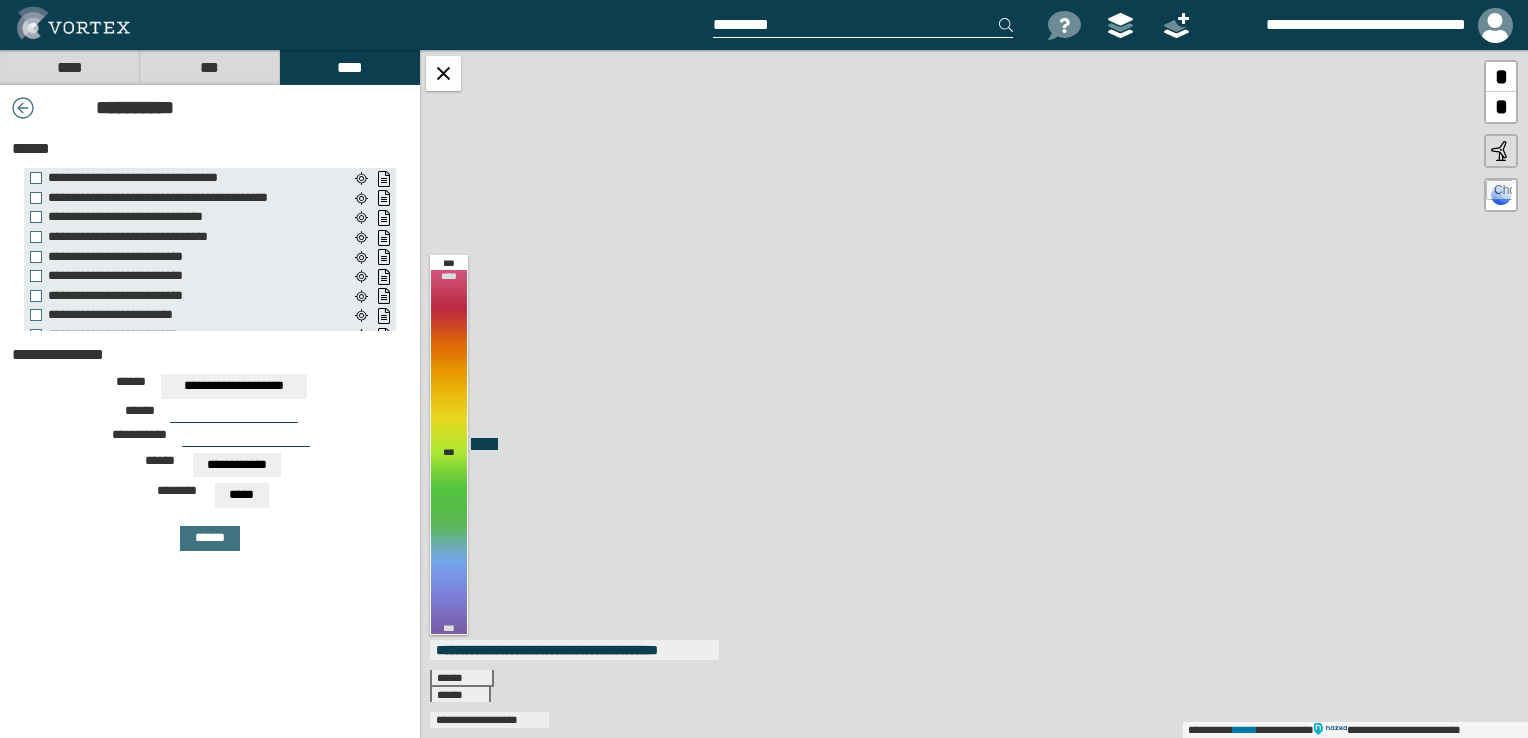 drag, startPoint x: 644, startPoint y: 465, endPoint x: 994, endPoint y: 372, distance: 362.145 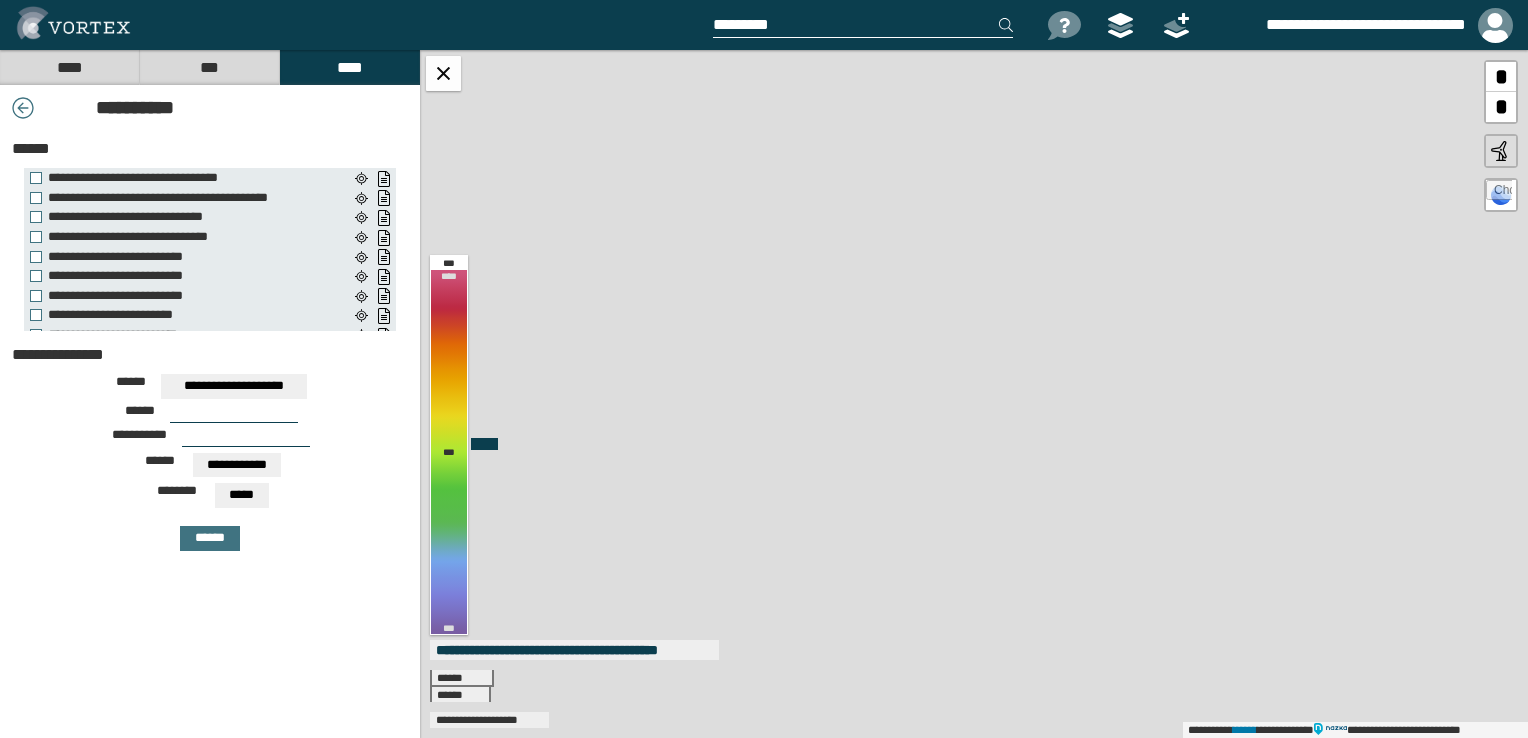 click on "**********" at bounding box center [974, 394] 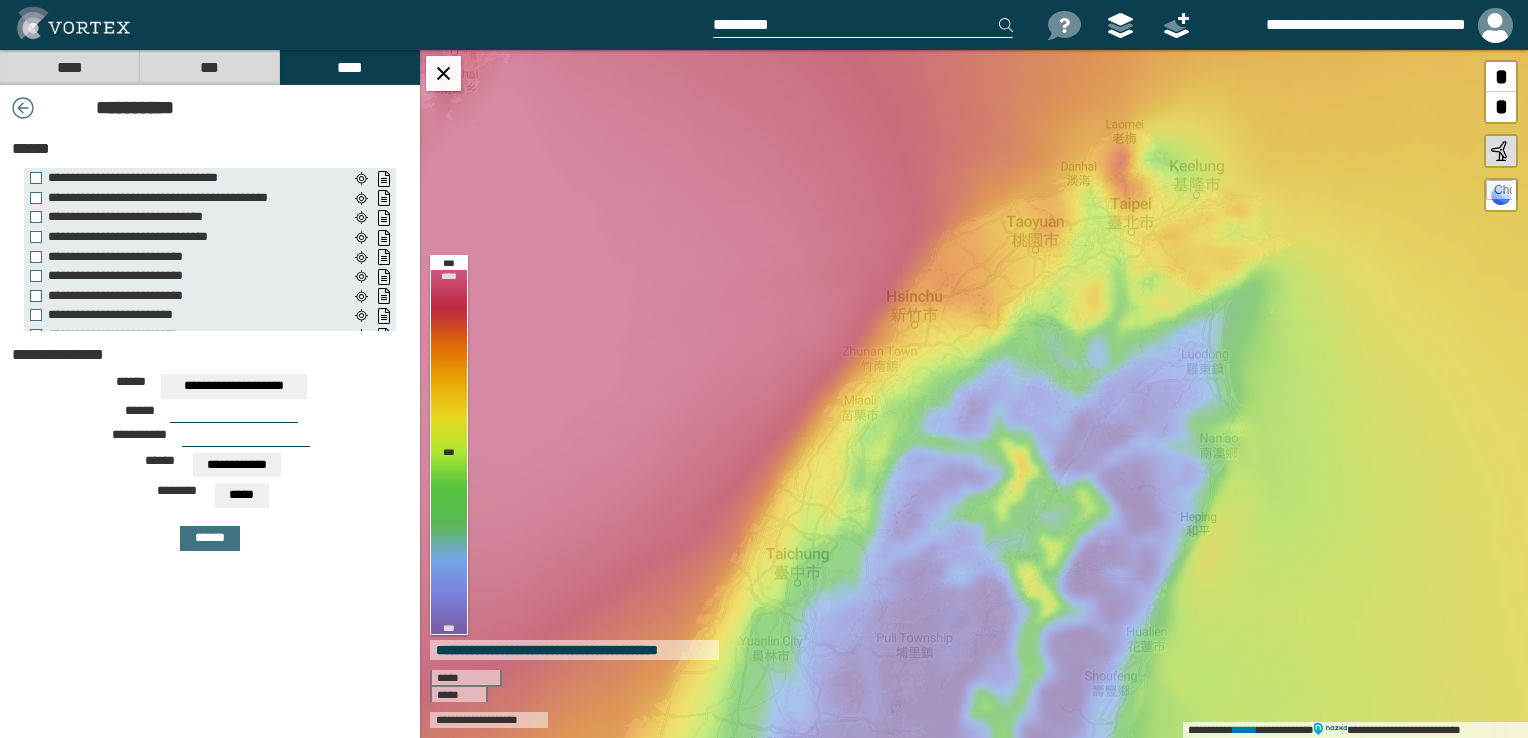 click at bounding box center [23, 108] 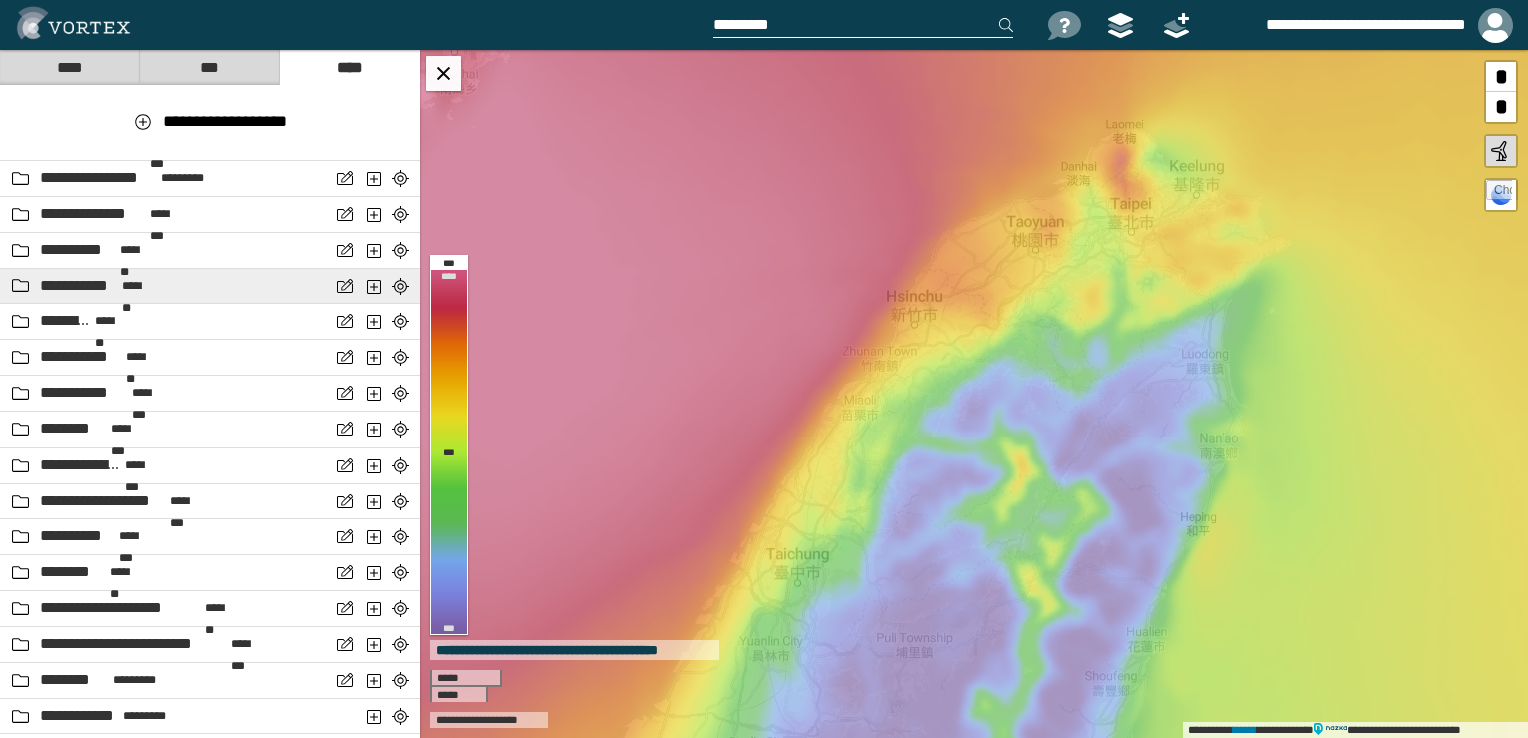 scroll, scrollTop: 758, scrollLeft: 0, axis: vertical 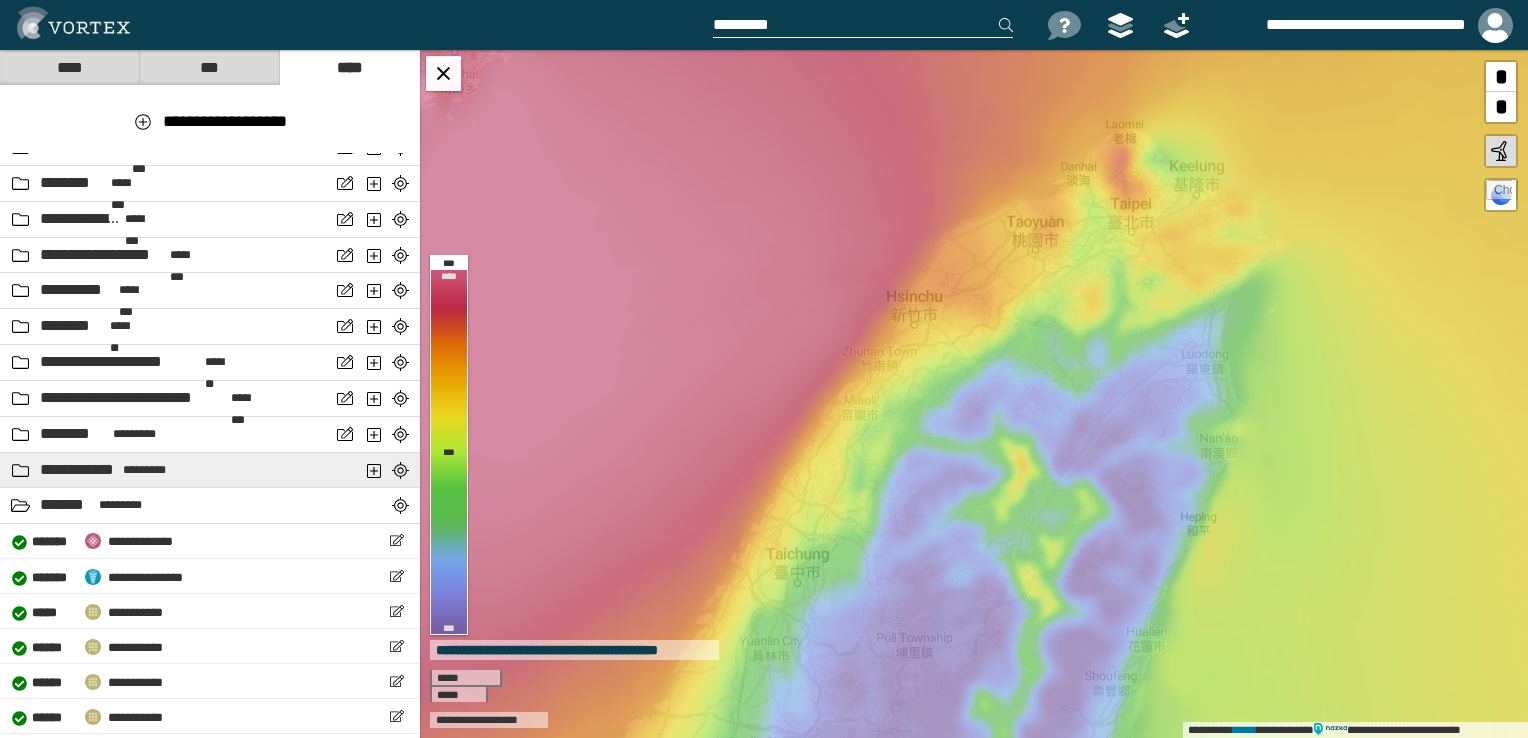 click on "**********" at bounding box center (165, 470) 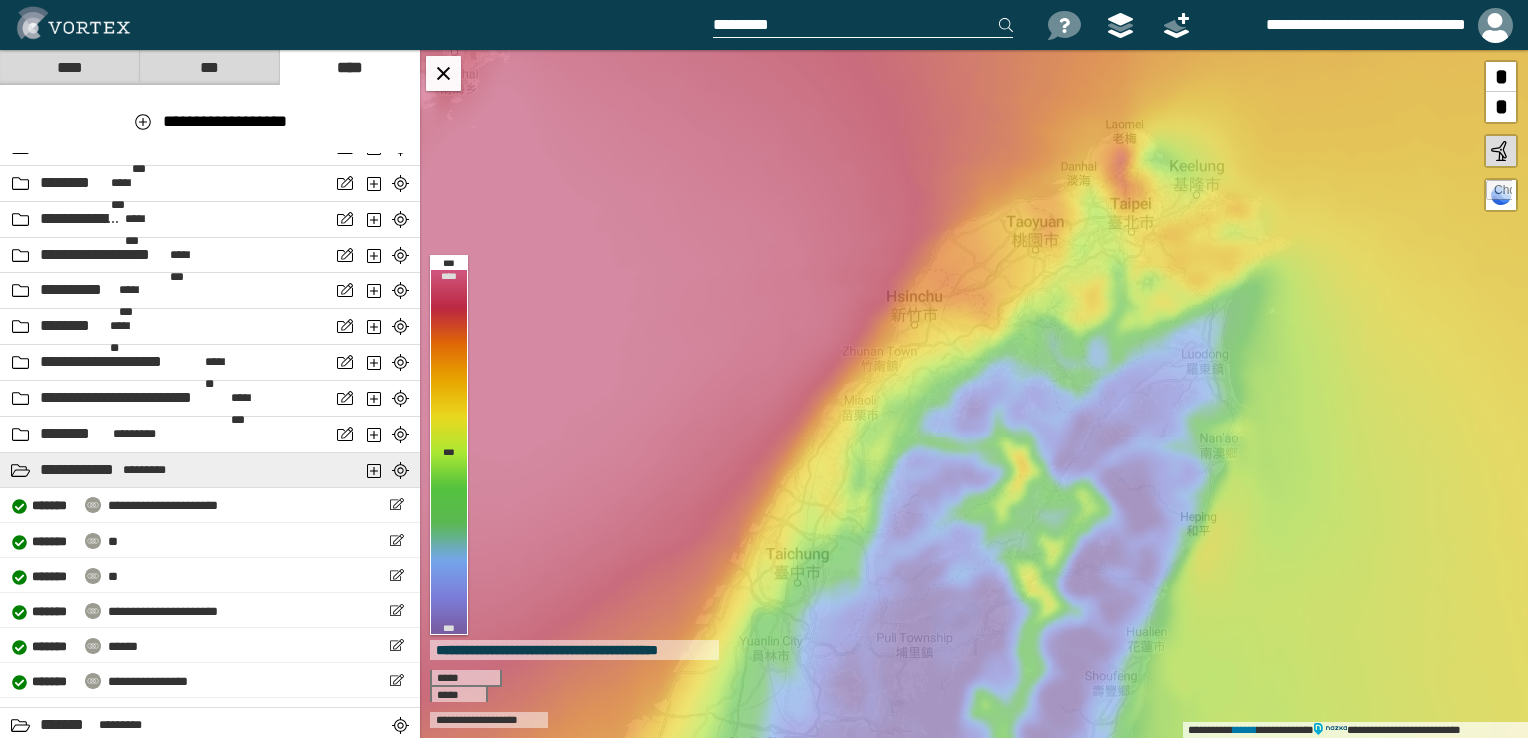 scroll, scrollTop: 858, scrollLeft: 0, axis: vertical 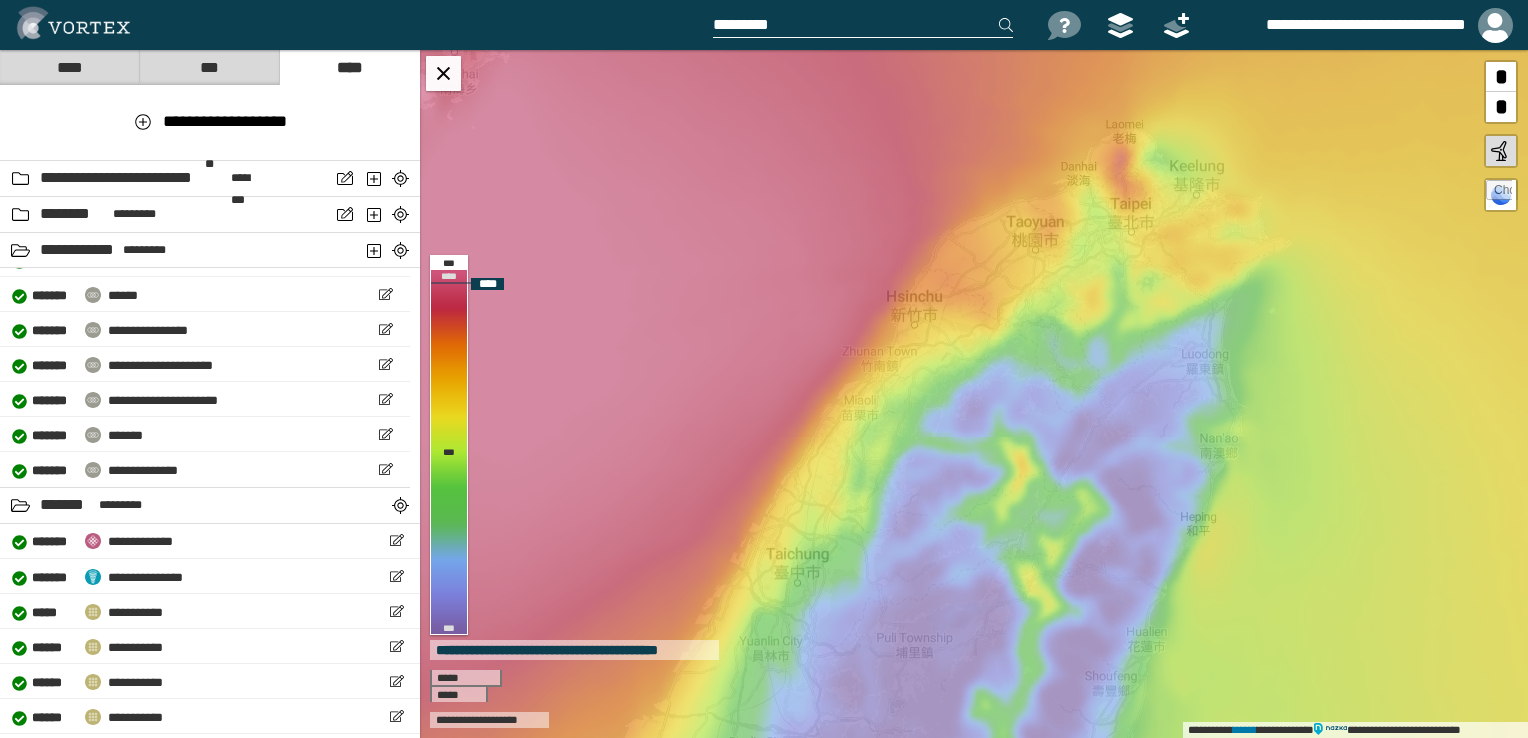 click on "**********" at bounding box center (974, 394) 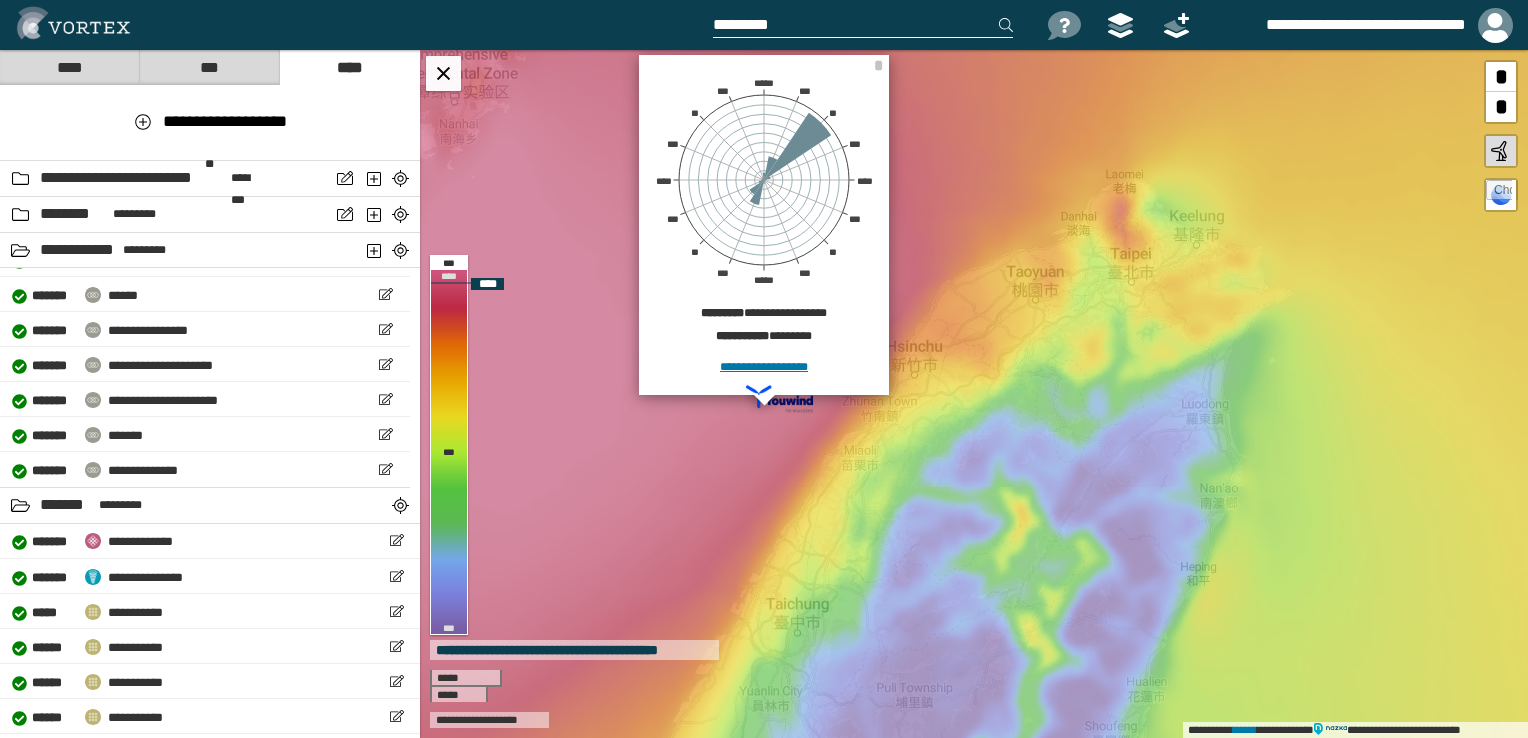 click on "**********" at bounding box center [764, 367] 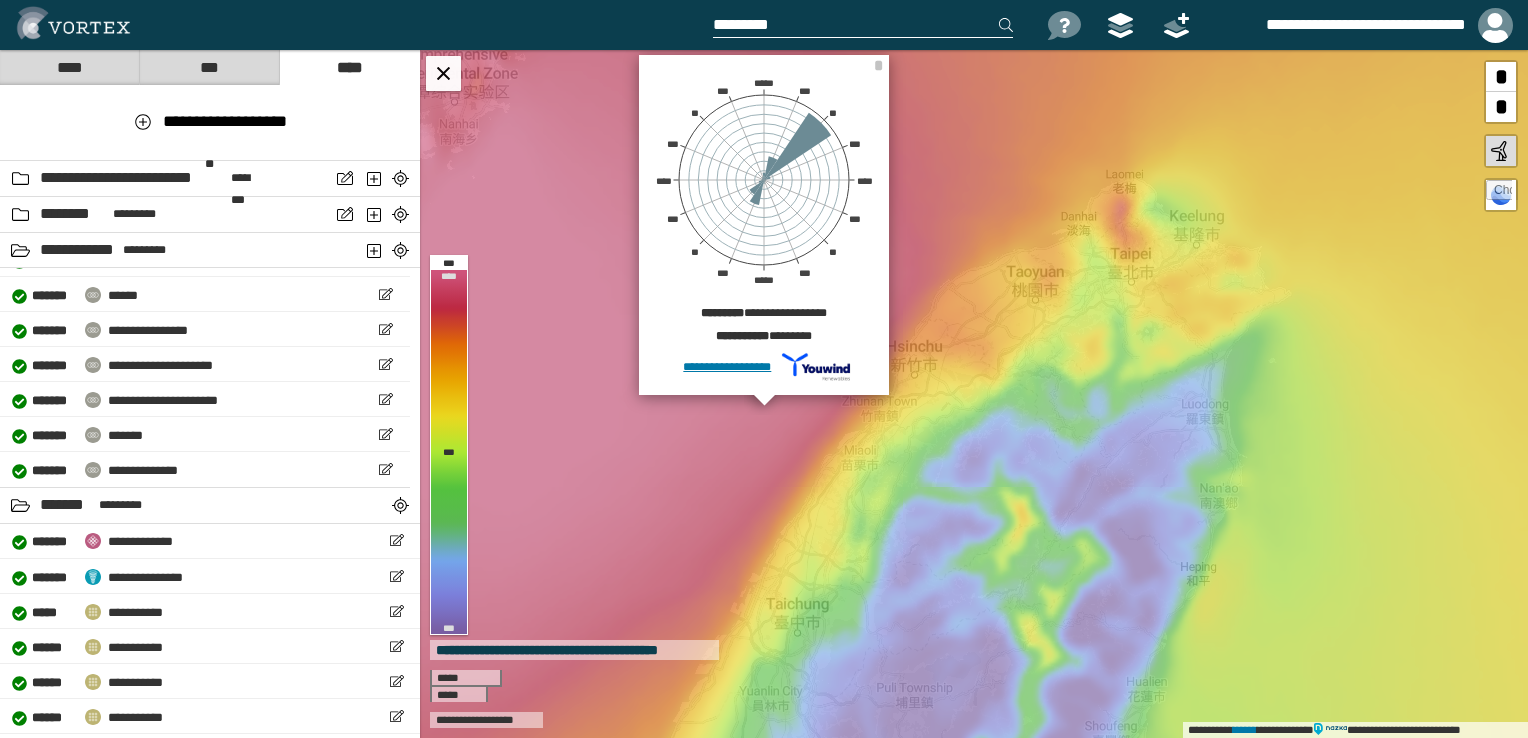 click on "****" at bounding box center (69, 67) 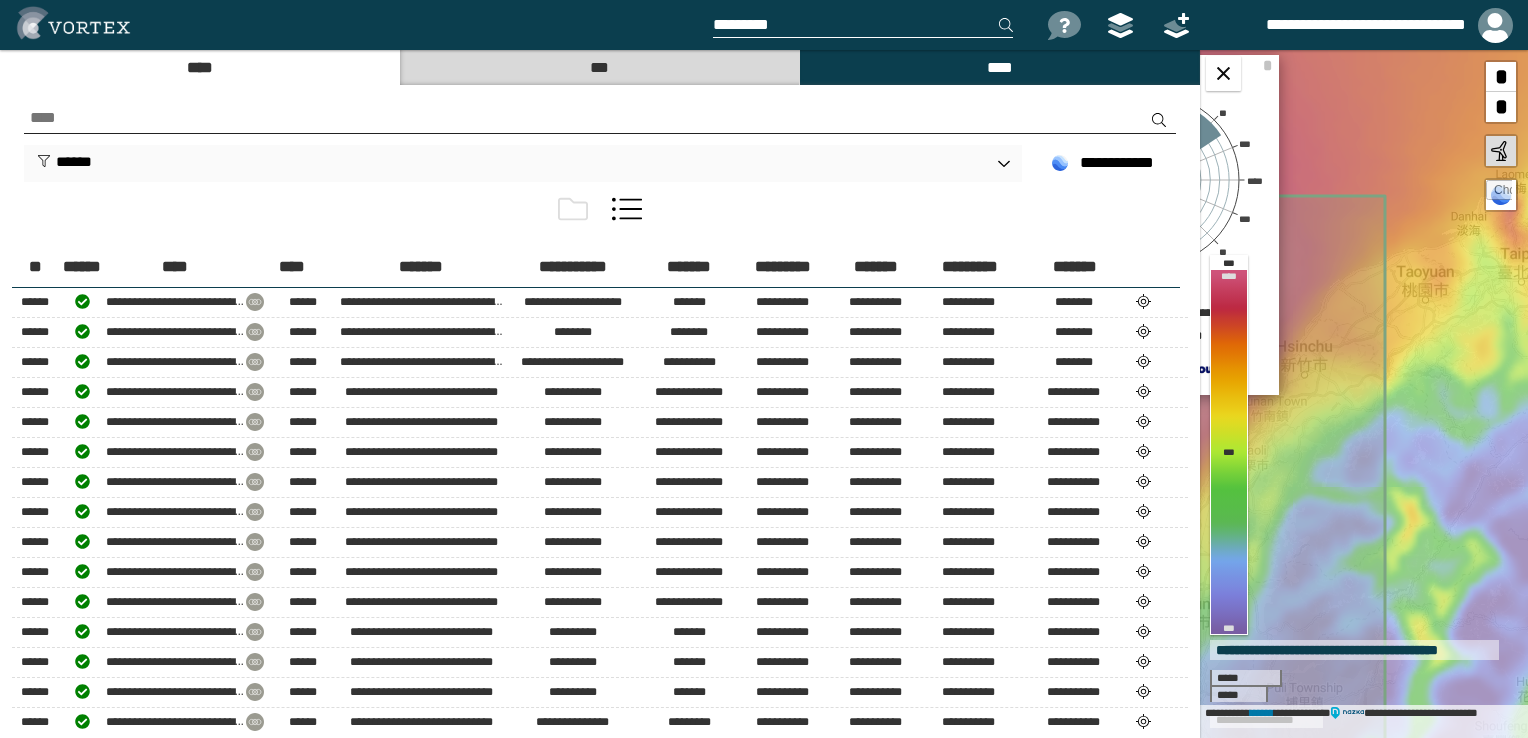 click on "****" at bounding box center [999, 67] 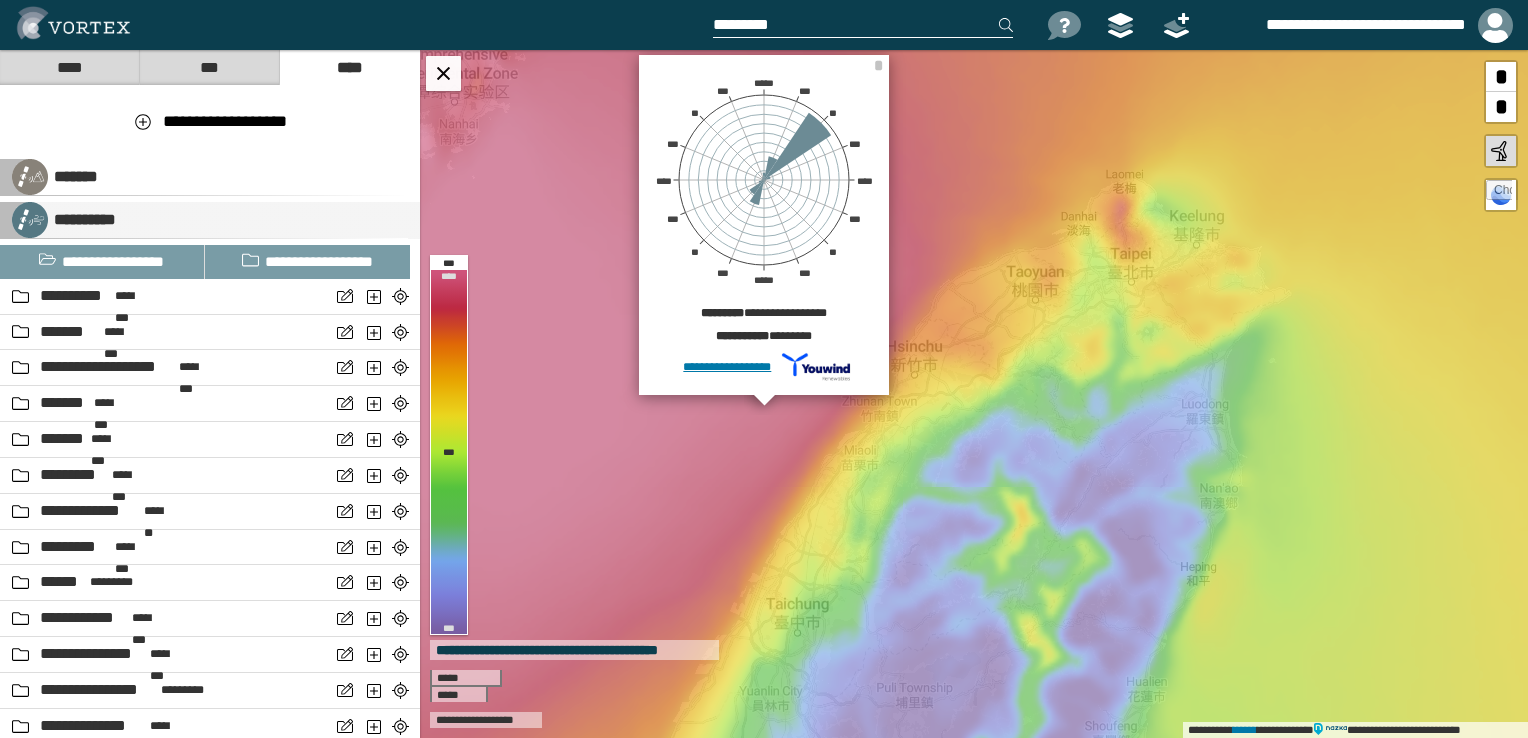 click on "**********" at bounding box center [210, 220] 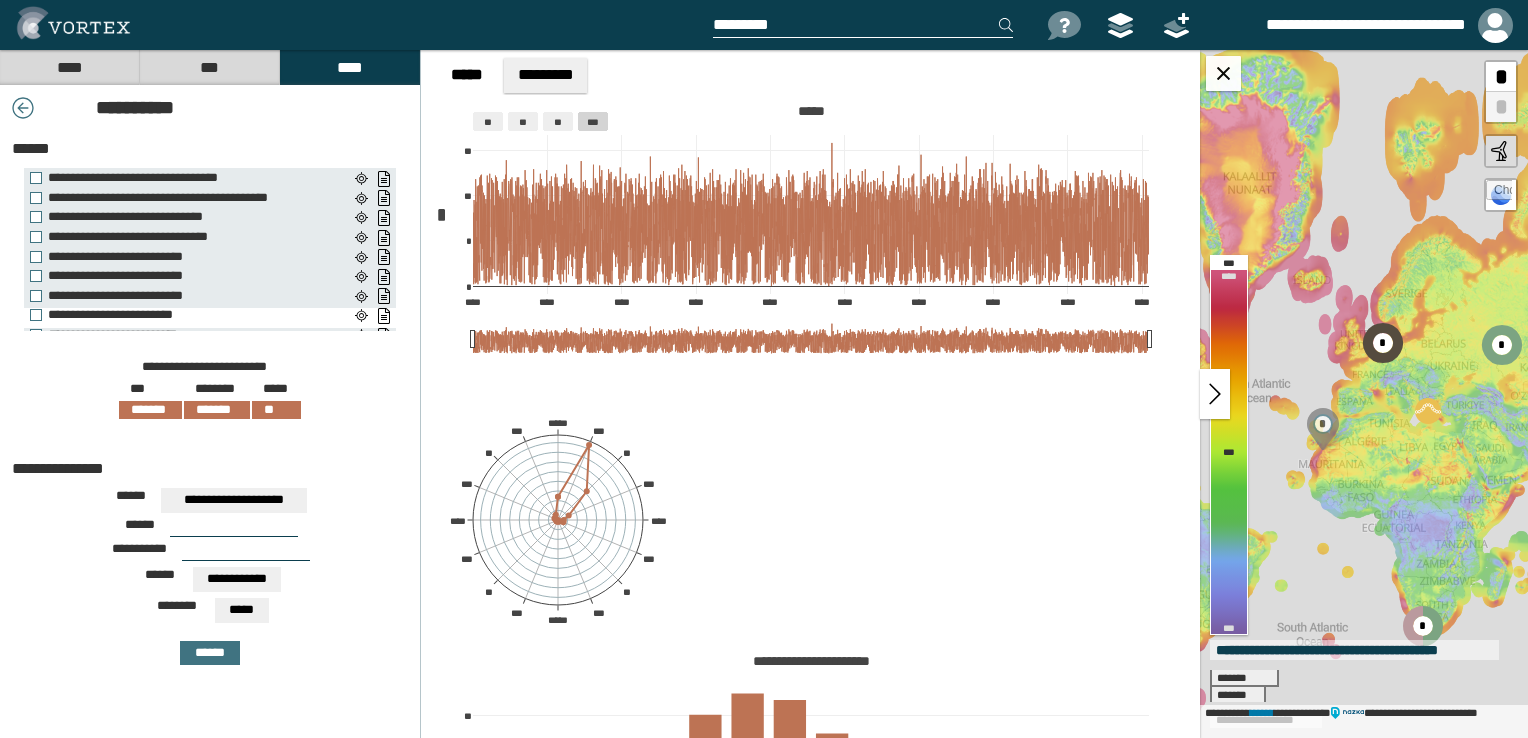 scroll, scrollTop: 3009, scrollLeft: 0, axis: vertical 